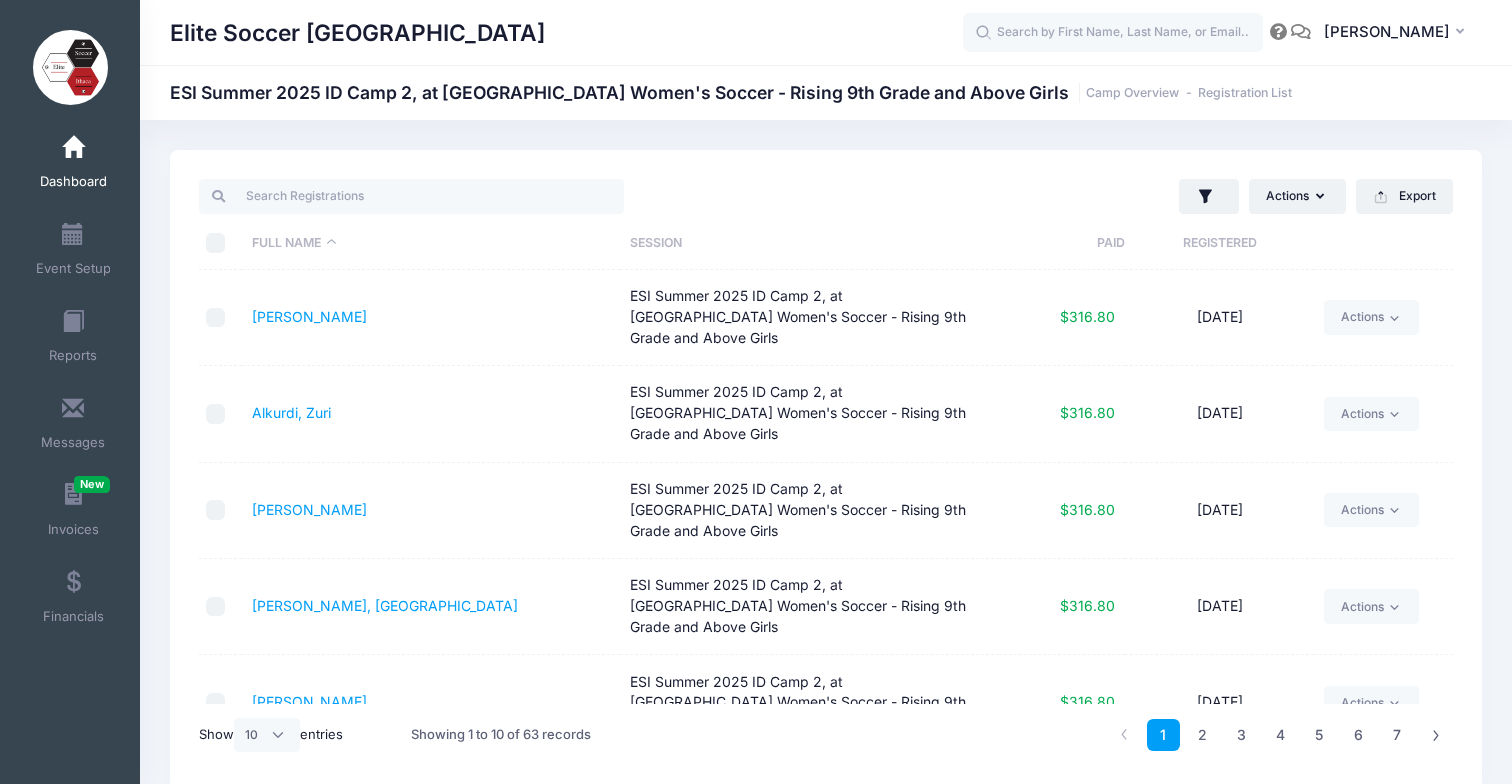 select on "10" 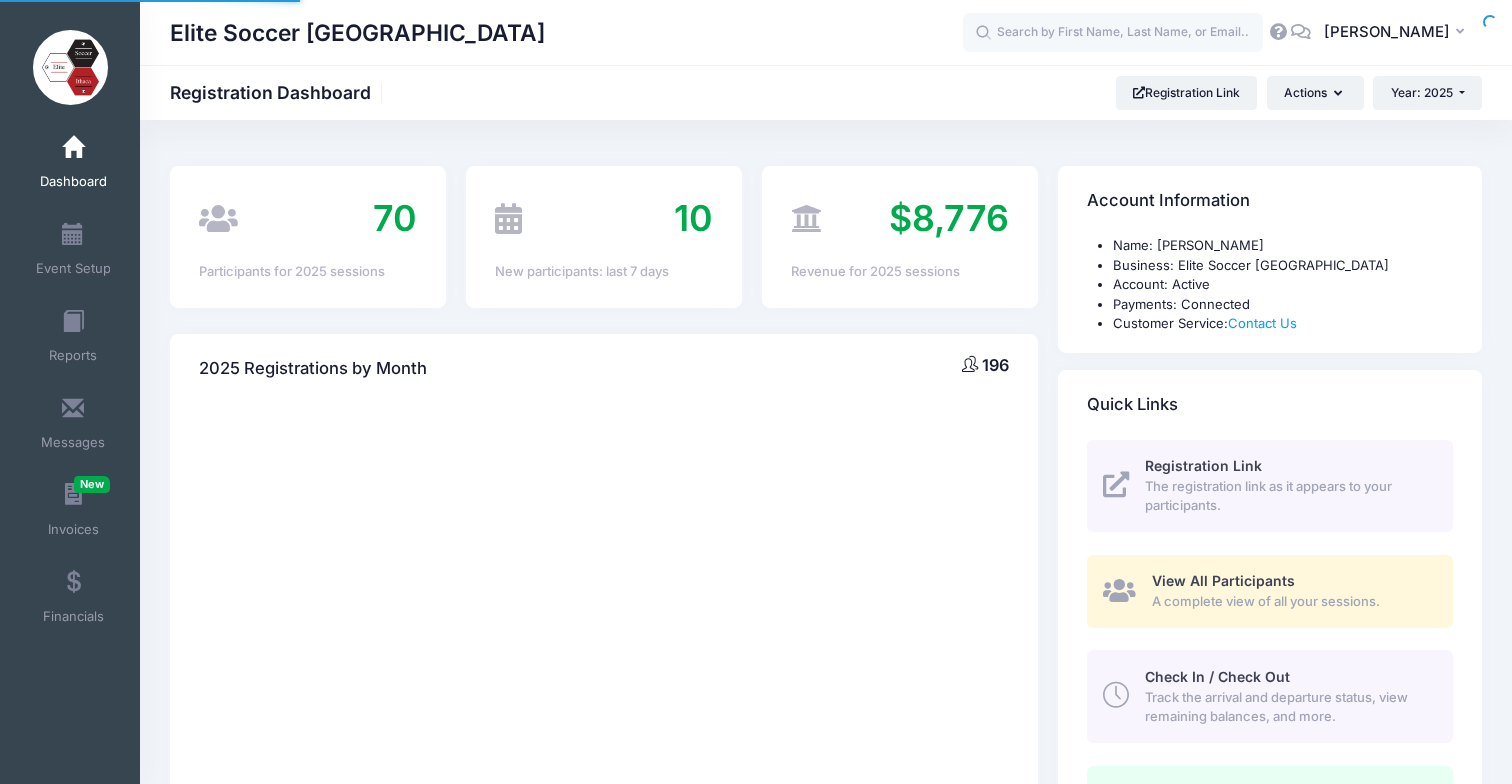 scroll, scrollTop: 0, scrollLeft: 0, axis: both 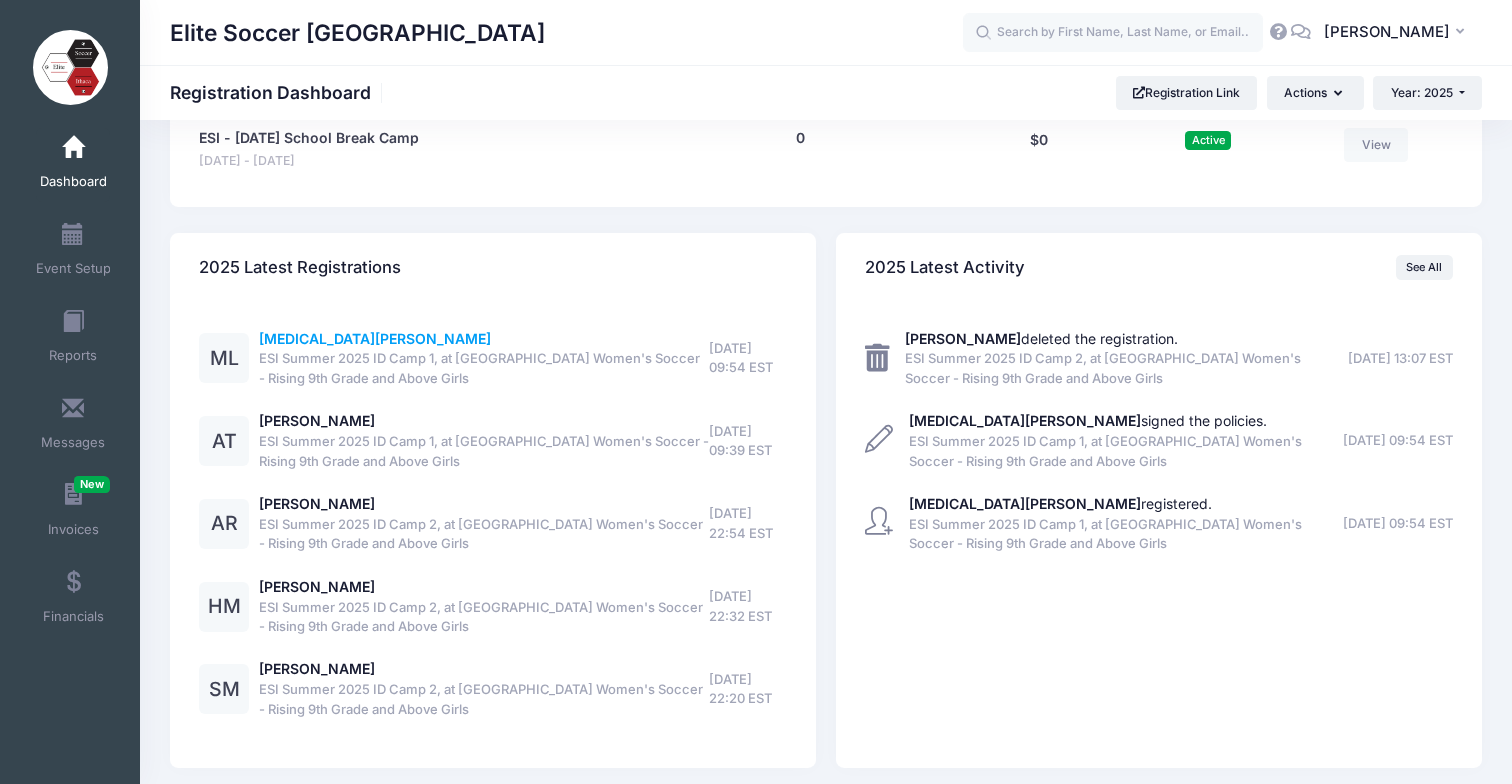 click on "Makena Lee" at bounding box center [375, 338] 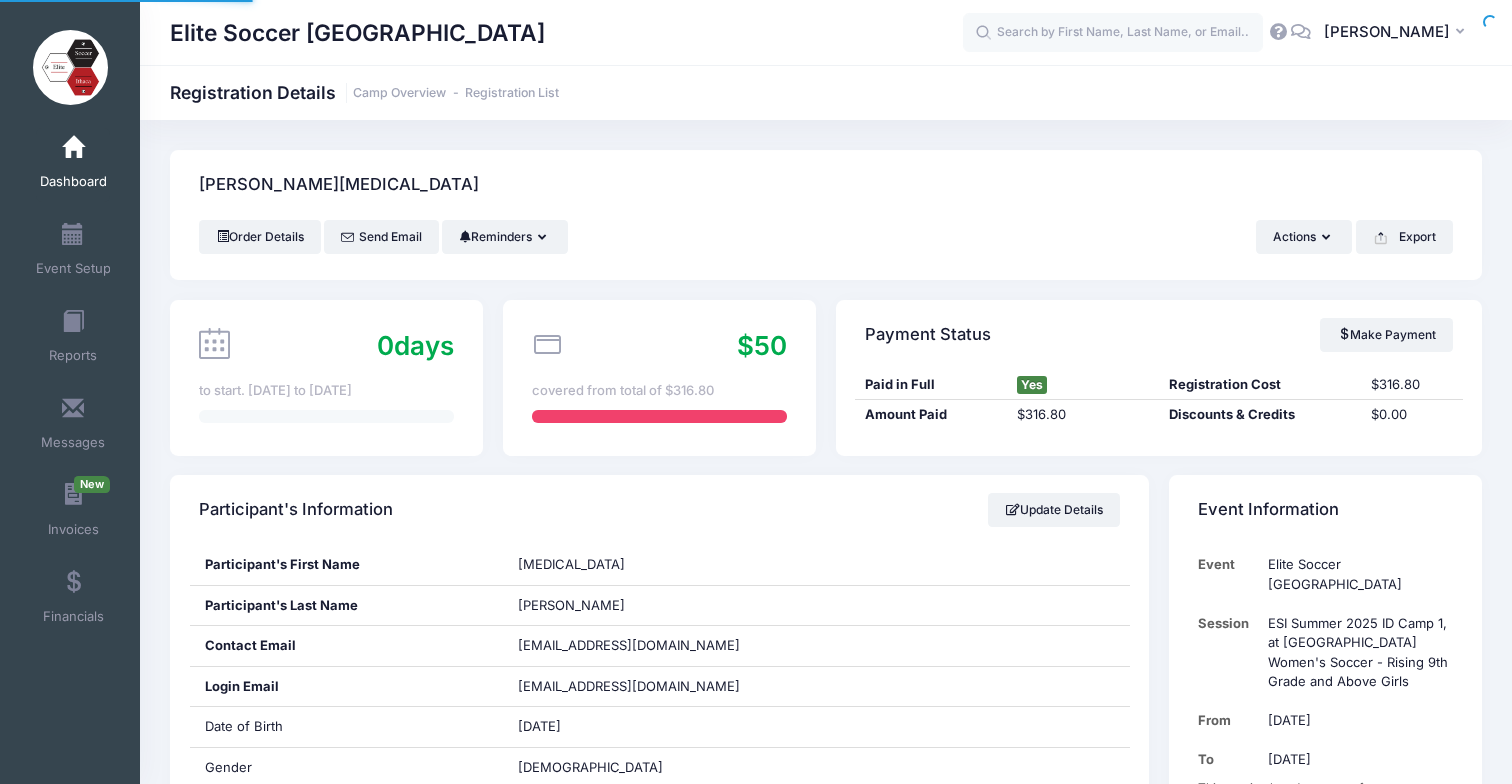 scroll, scrollTop: 0, scrollLeft: 0, axis: both 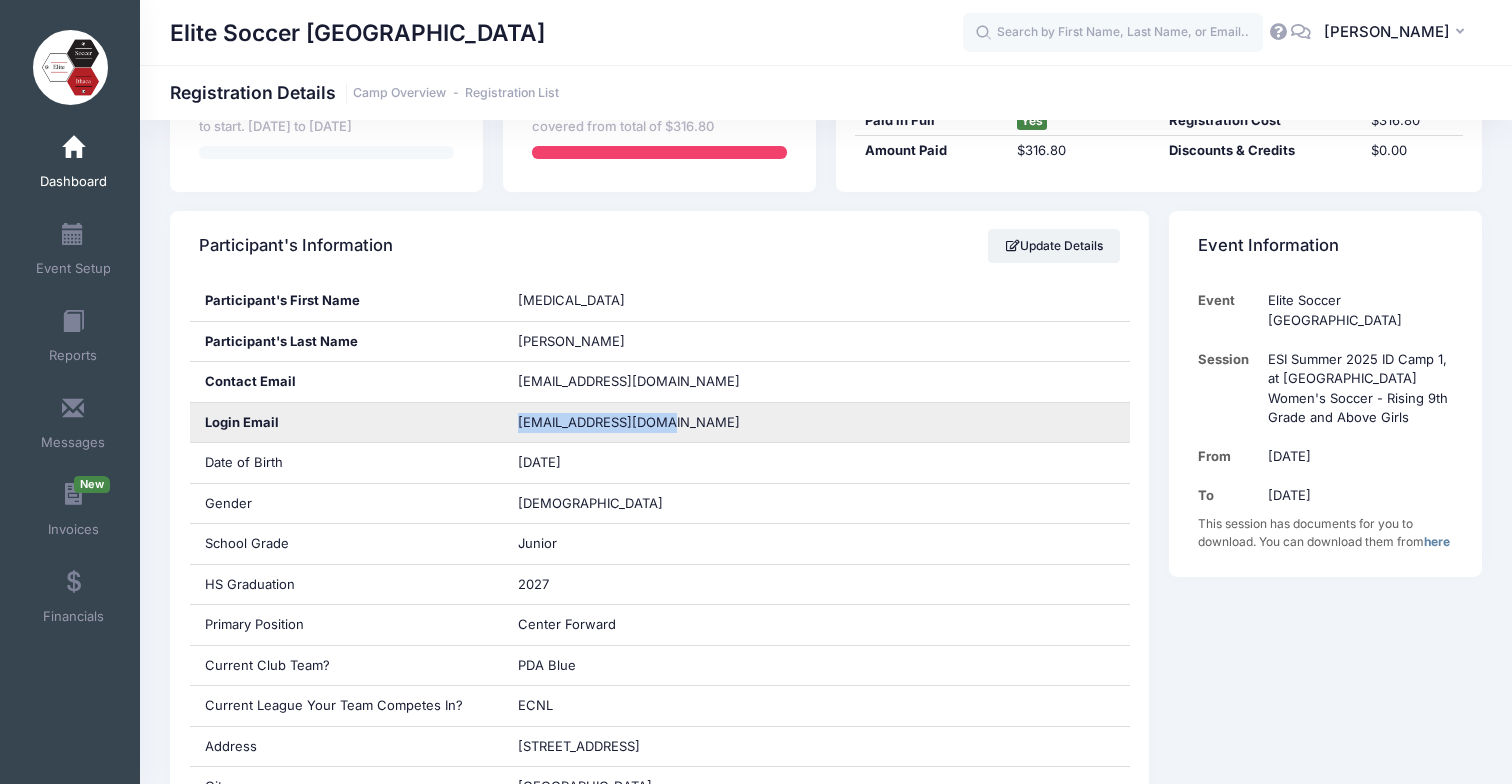 drag, startPoint x: 668, startPoint y: 423, endPoint x: 517, endPoint y: 427, distance: 151.05296 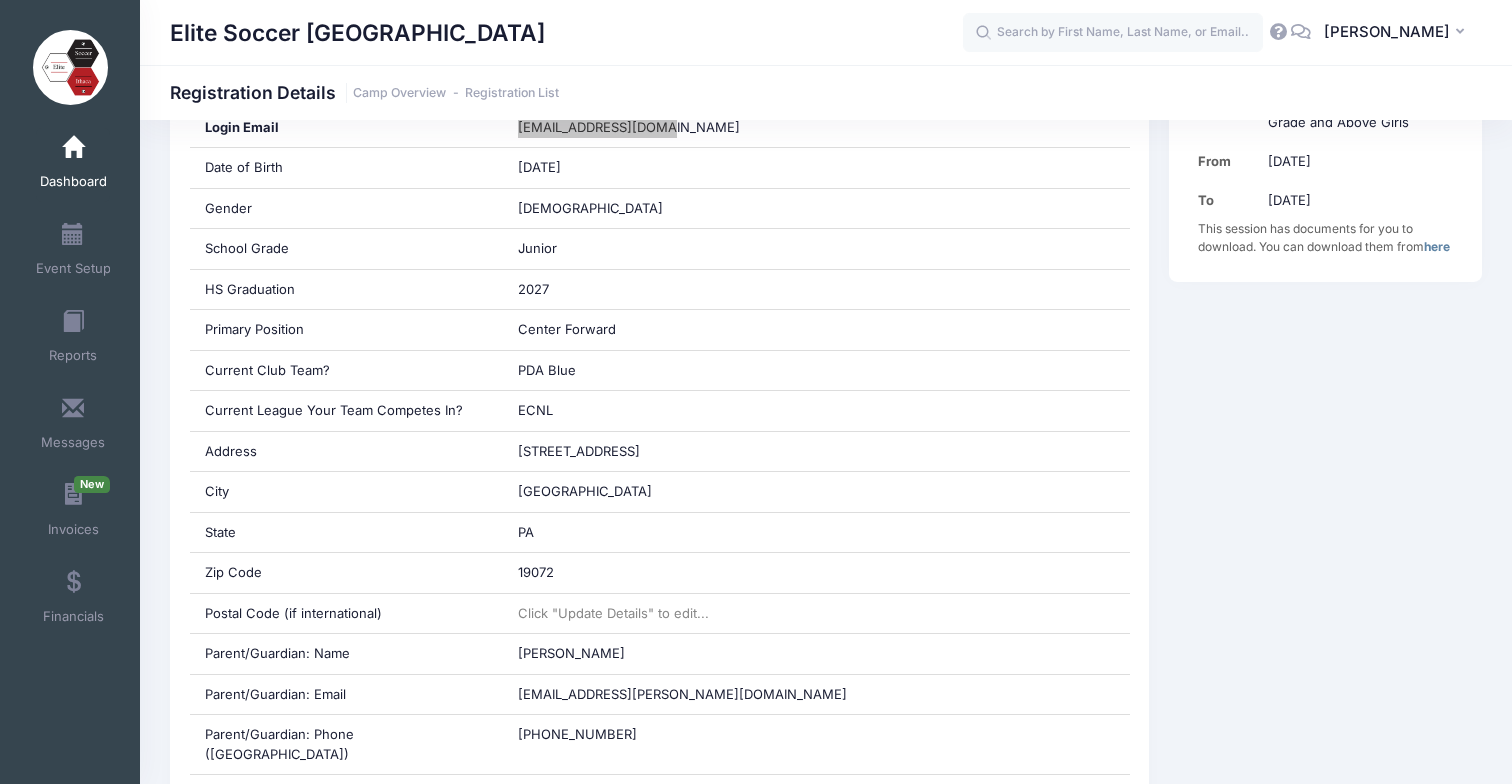 scroll, scrollTop: 572, scrollLeft: 0, axis: vertical 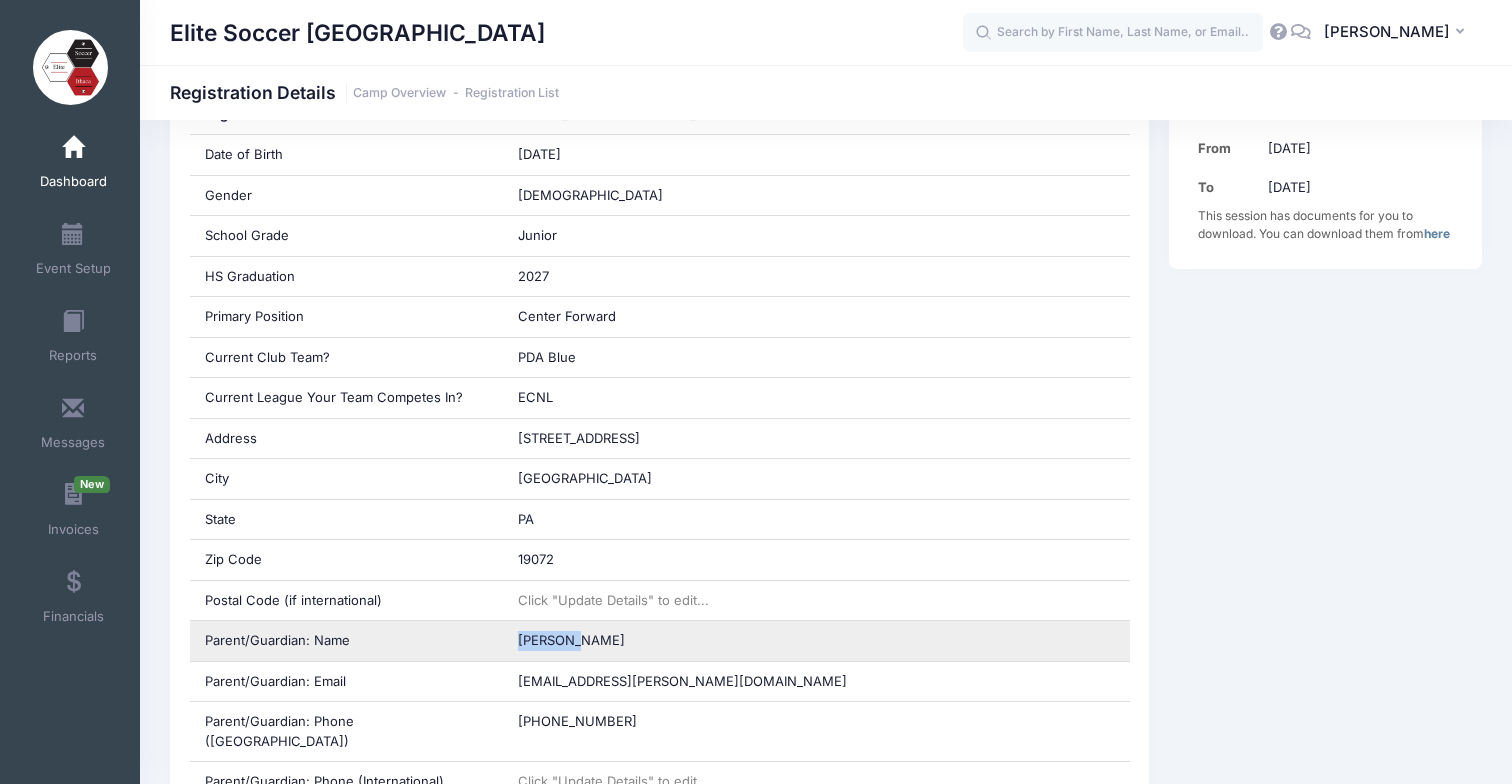 drag, startPoint x: 518, startPoint y: 643, endPoint x: 600, endPoint y: 642, distance: 82.006096 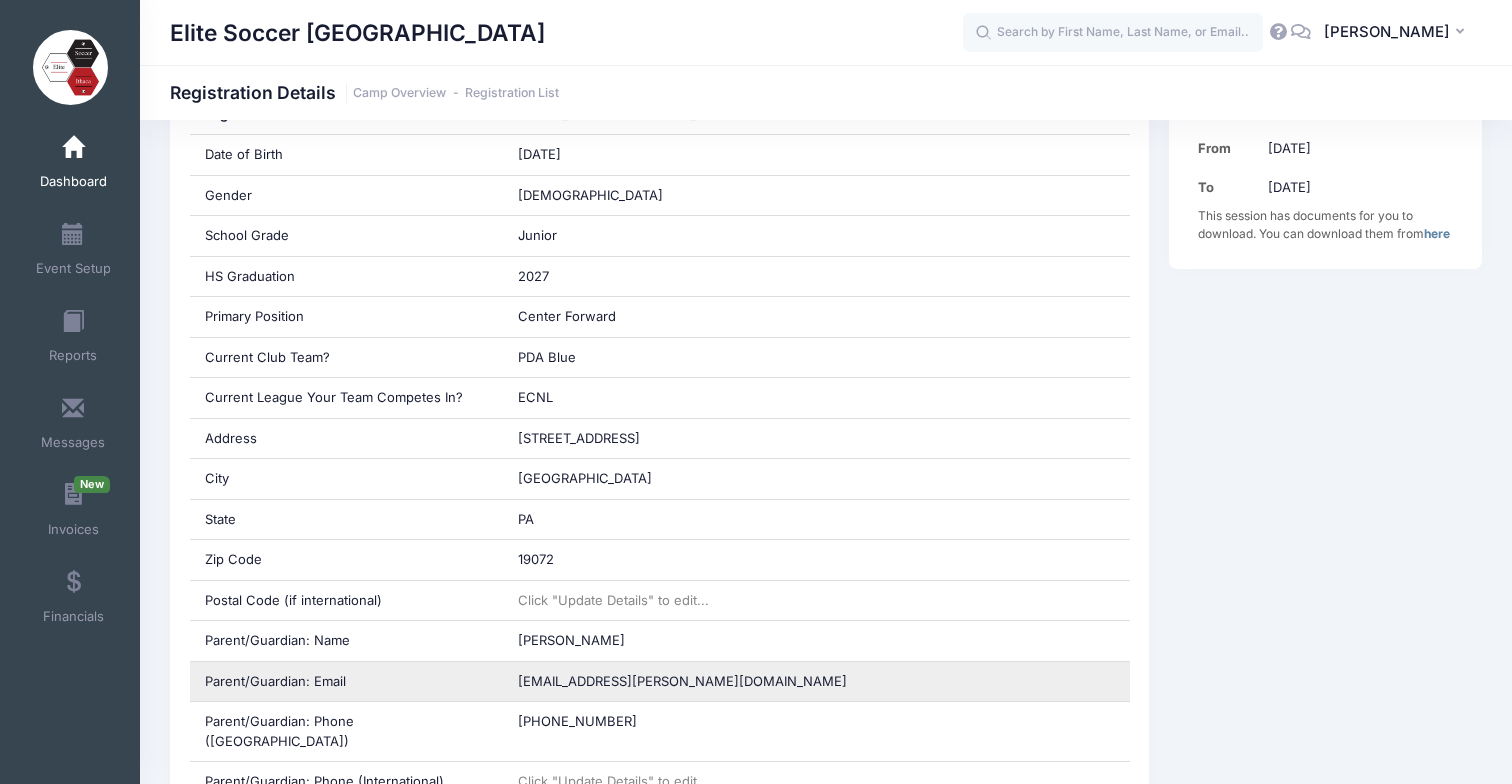 drag, startPoint x: 718, startPoint y: 683, endPoint x: 517, endPoint y: 680, distance: 201.02238 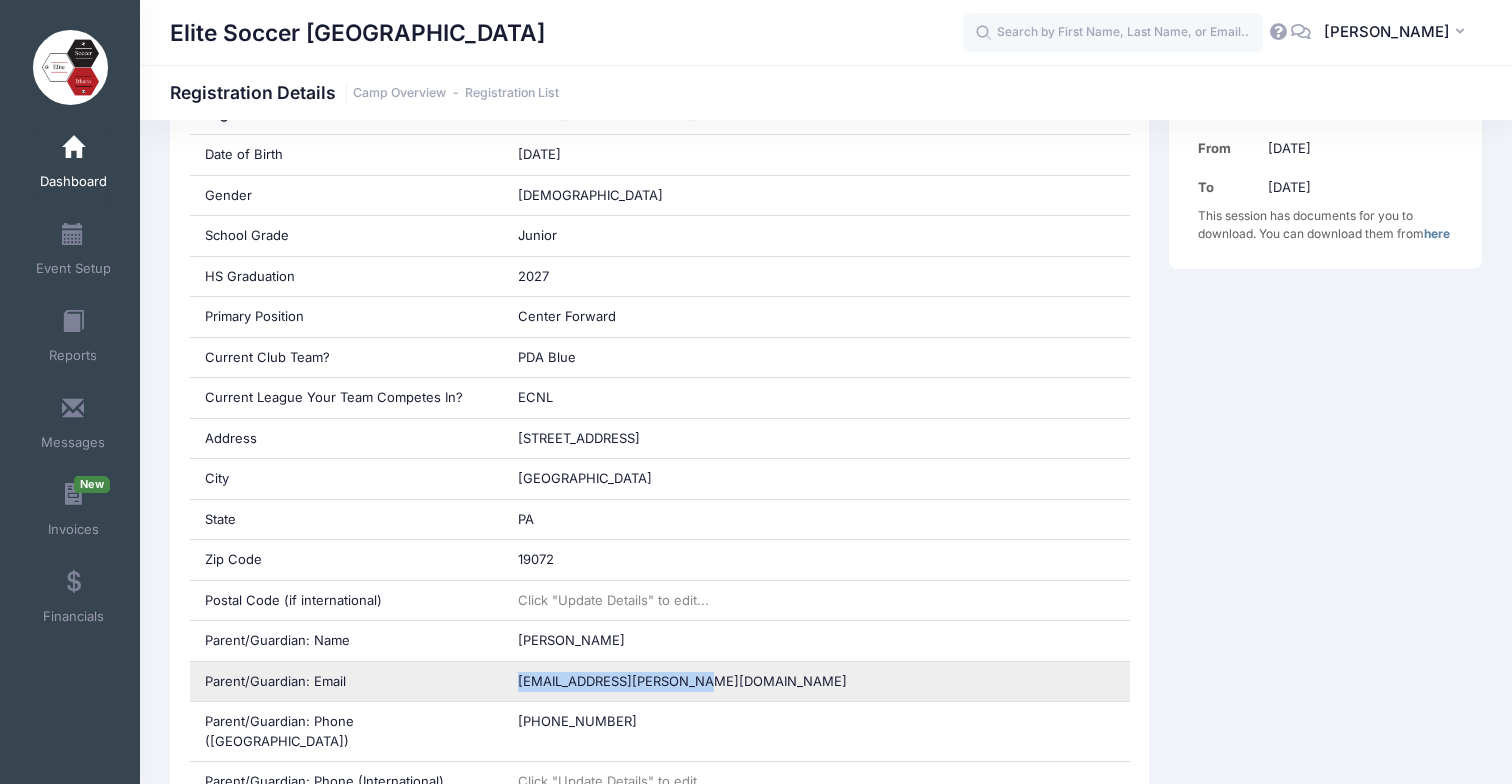 drag, startPoint x: 517, startPoint y: 680, endPoint x: 690, endPoint y: 681, distance: 173.00288 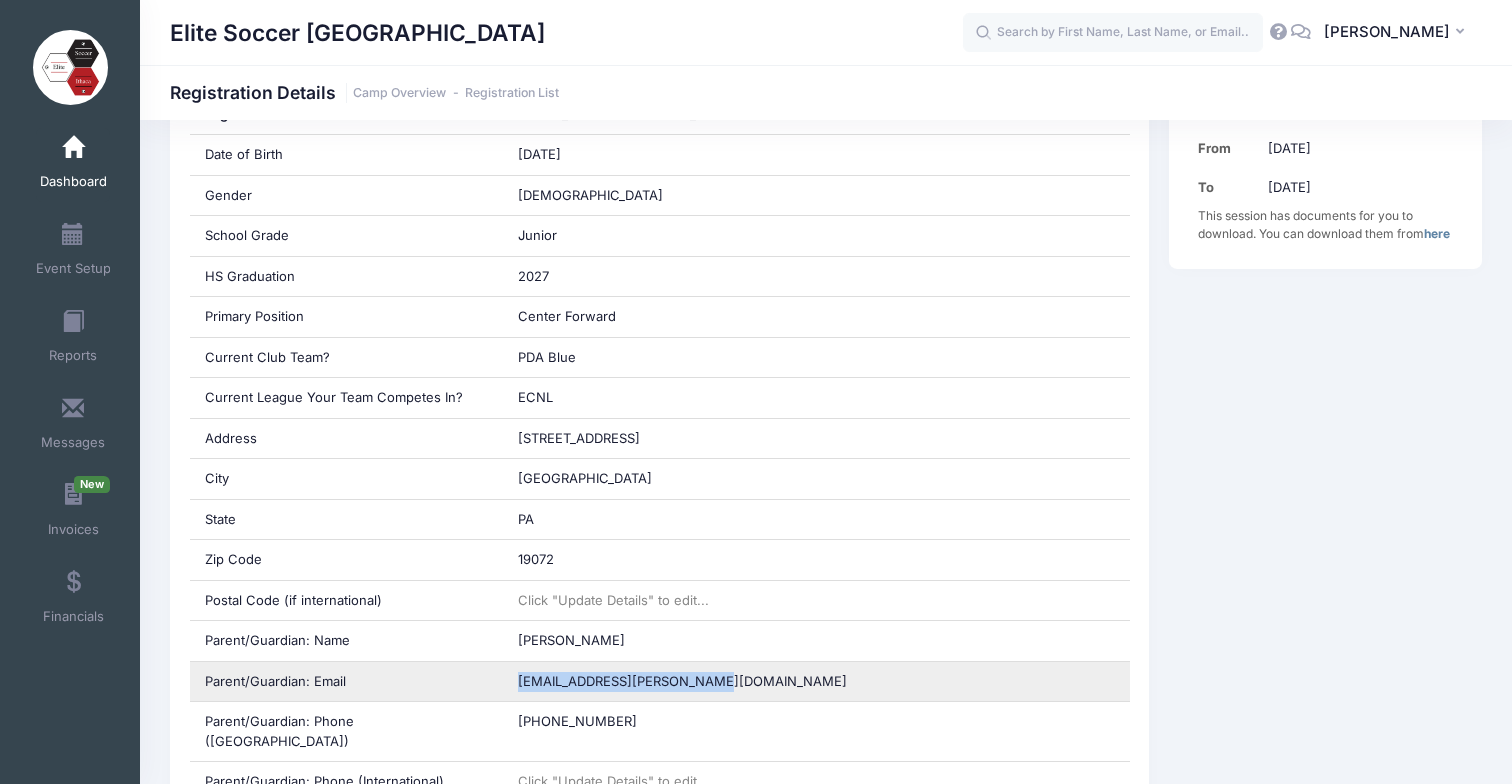 drag, startPoint x: 715, startPoint y: 685, endPoint x: 520, endPoint y: 685, distance: 195 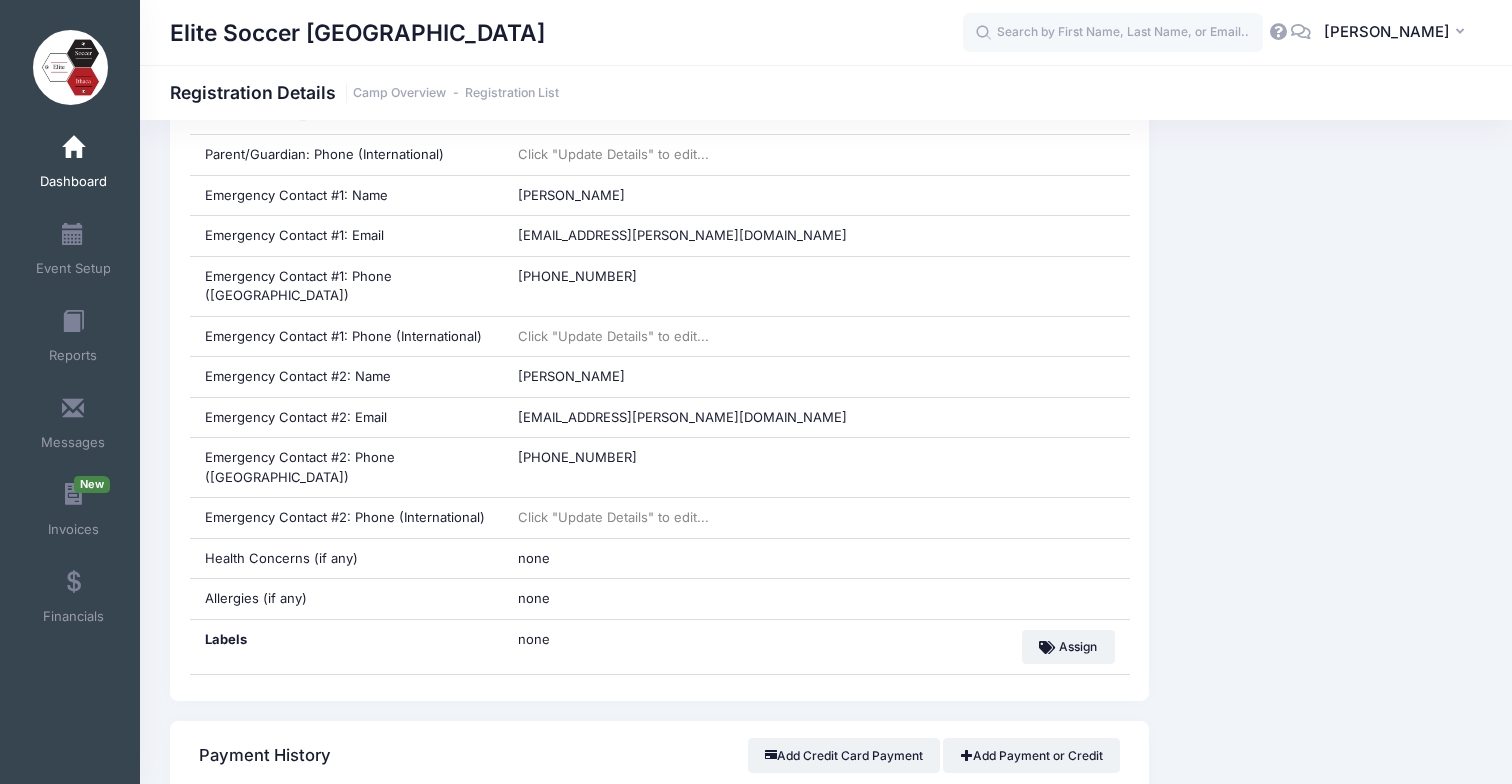 scroll, scrollTop: 1200, scrollLeft: 0, axis: vertical 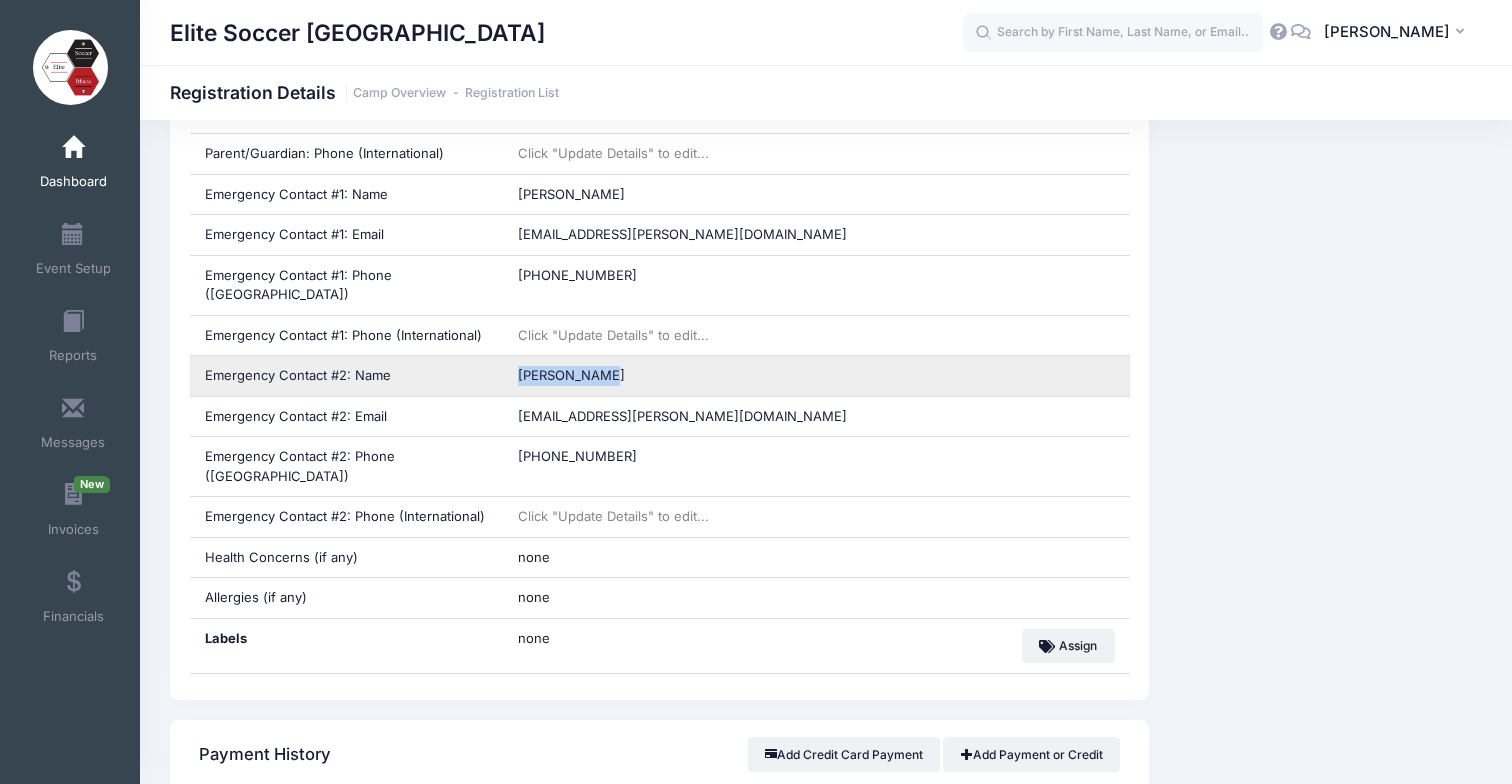 drag, startPoint x: 520, startPoint y: 337, endPoint x: 611, endPoint y: 327, distance: 91.5478 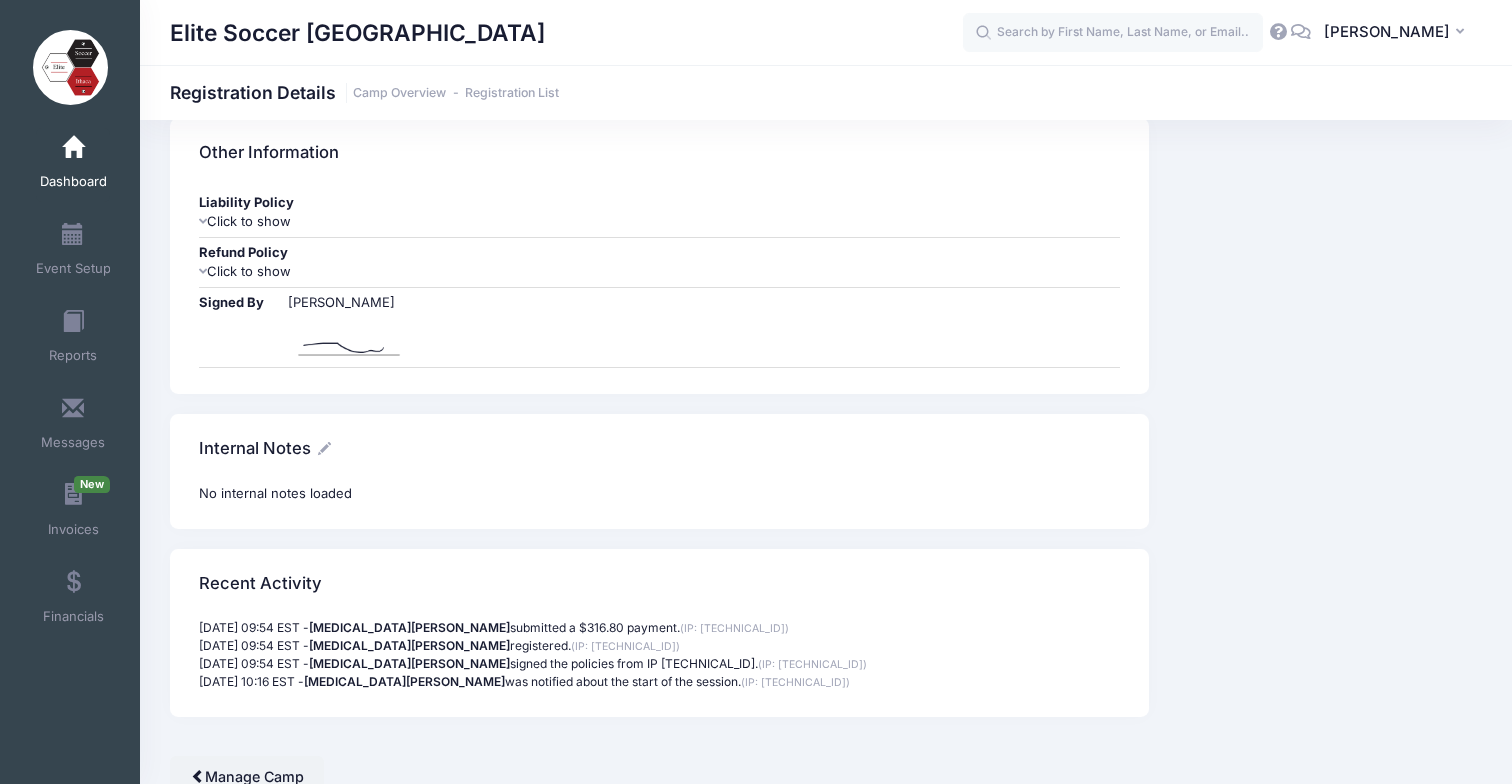 scroll, scrollTop: 2195, scrollLeft: 0, axis: vertical 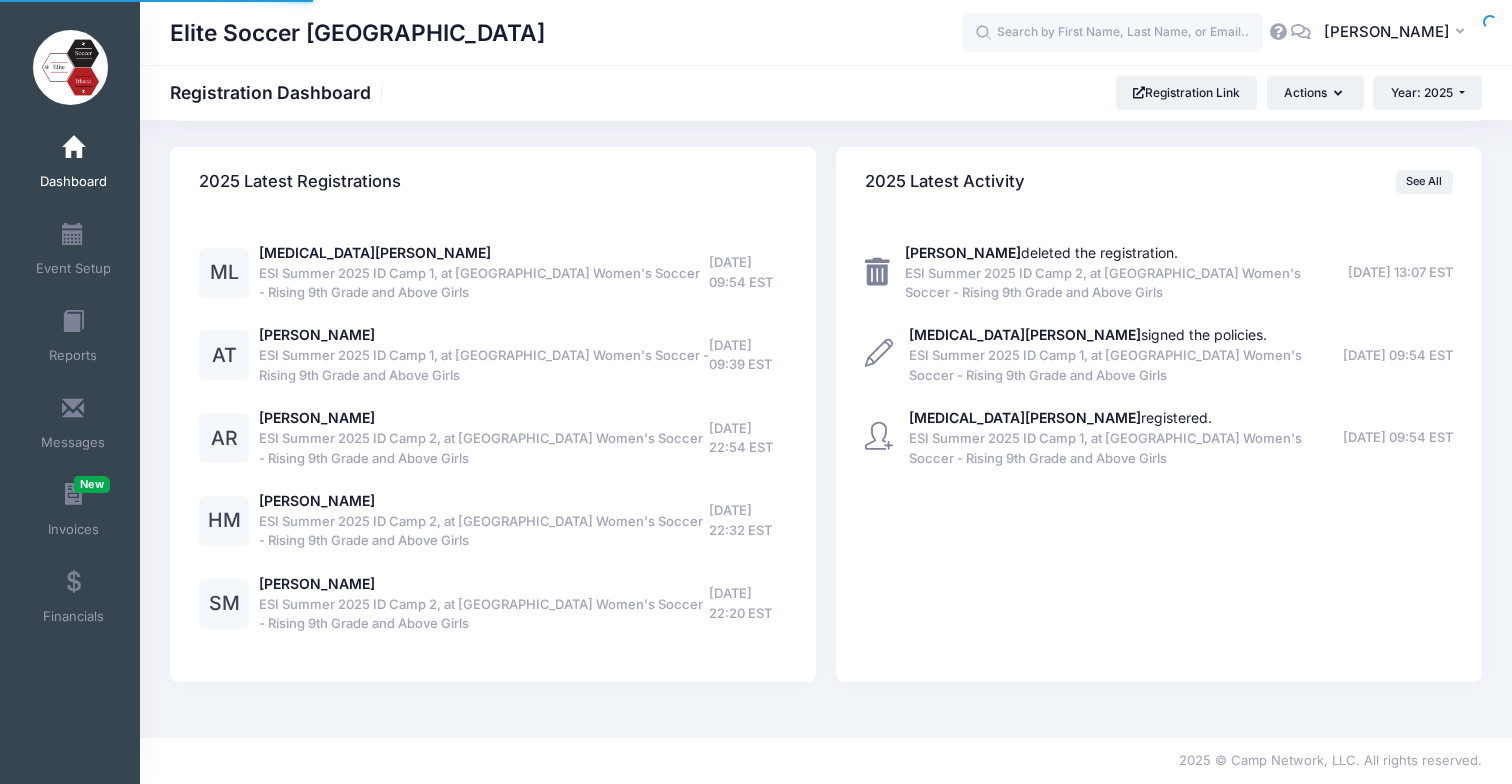 select 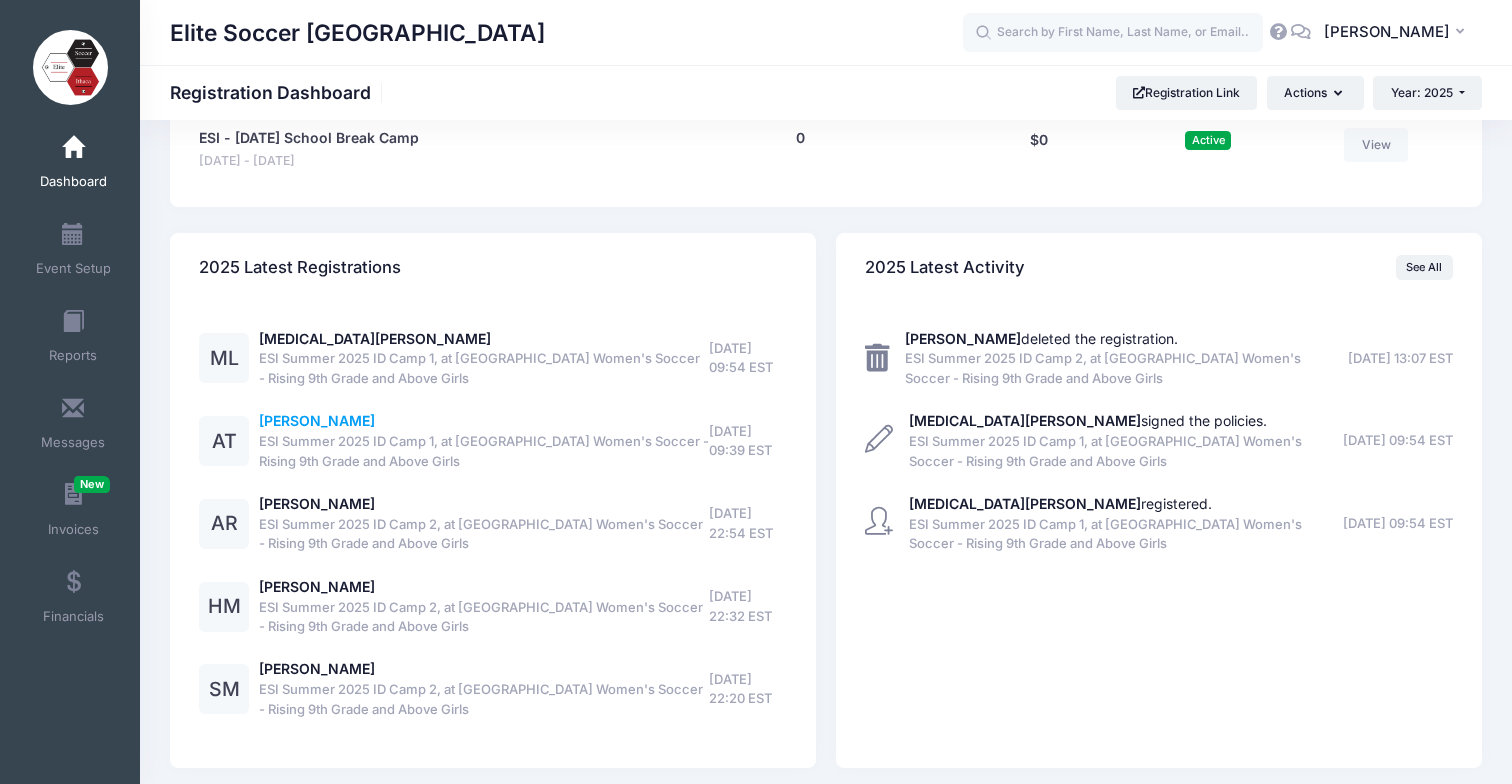 click on "Ashley Thornton" at bounding box center (317, 420) 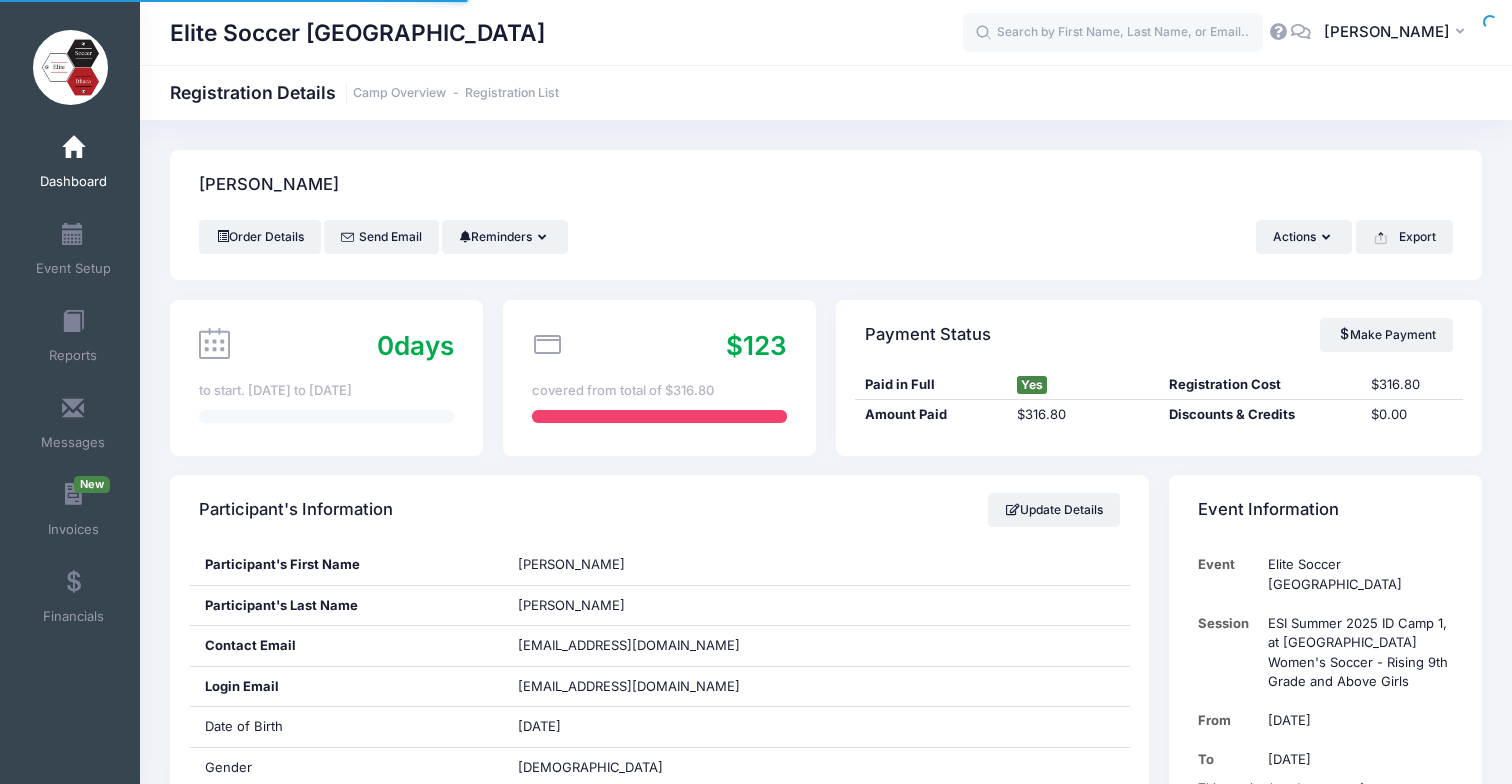 scroll, scrollTop: 0, scrollLeft: 0, axis: both 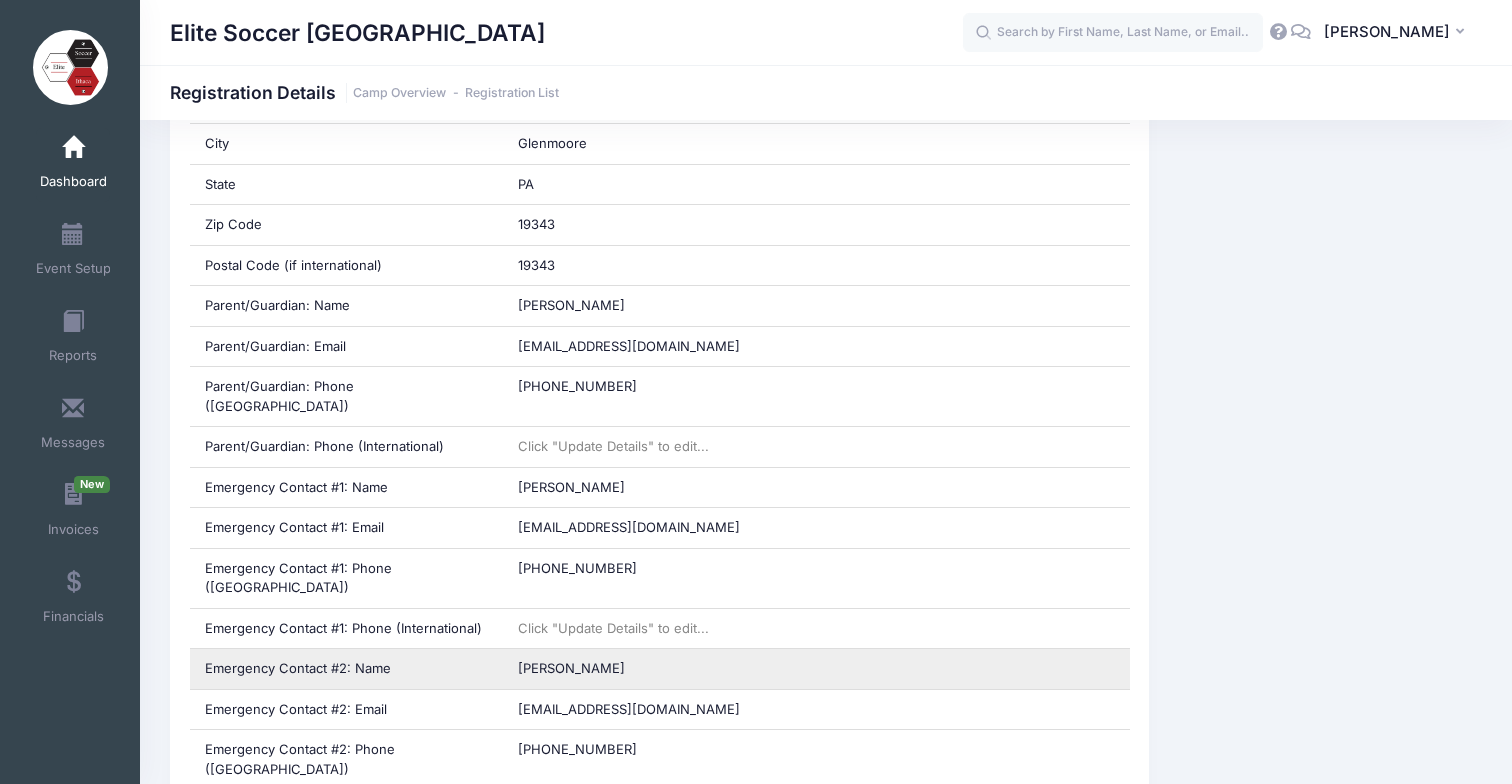 drag, startPoint x: 521, startPoint y: 631, endPoint x: 610, endPoint y: 632, distance: 89.005615 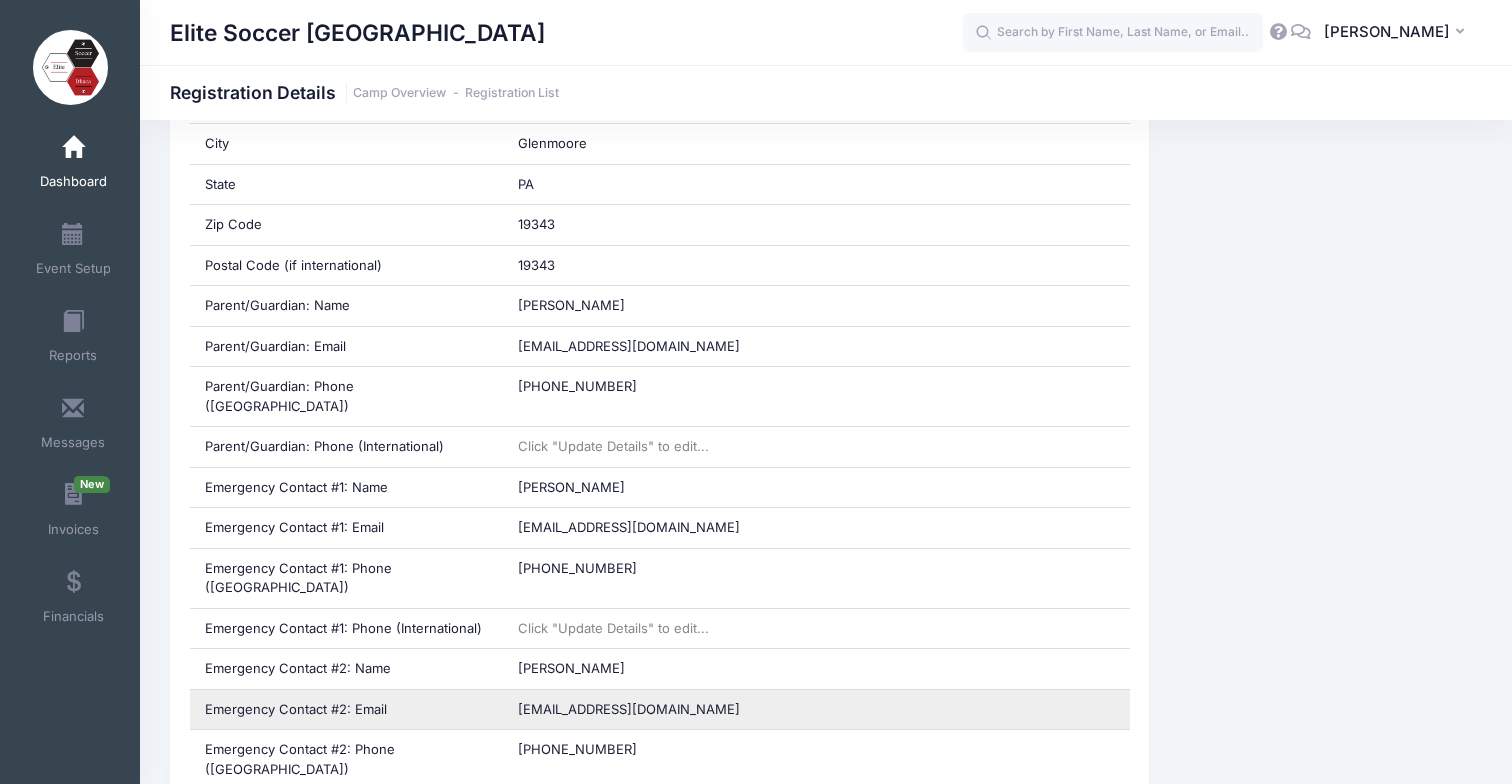 click on "Mburke4330@yahoo.com" at bounding box center [629, 709] 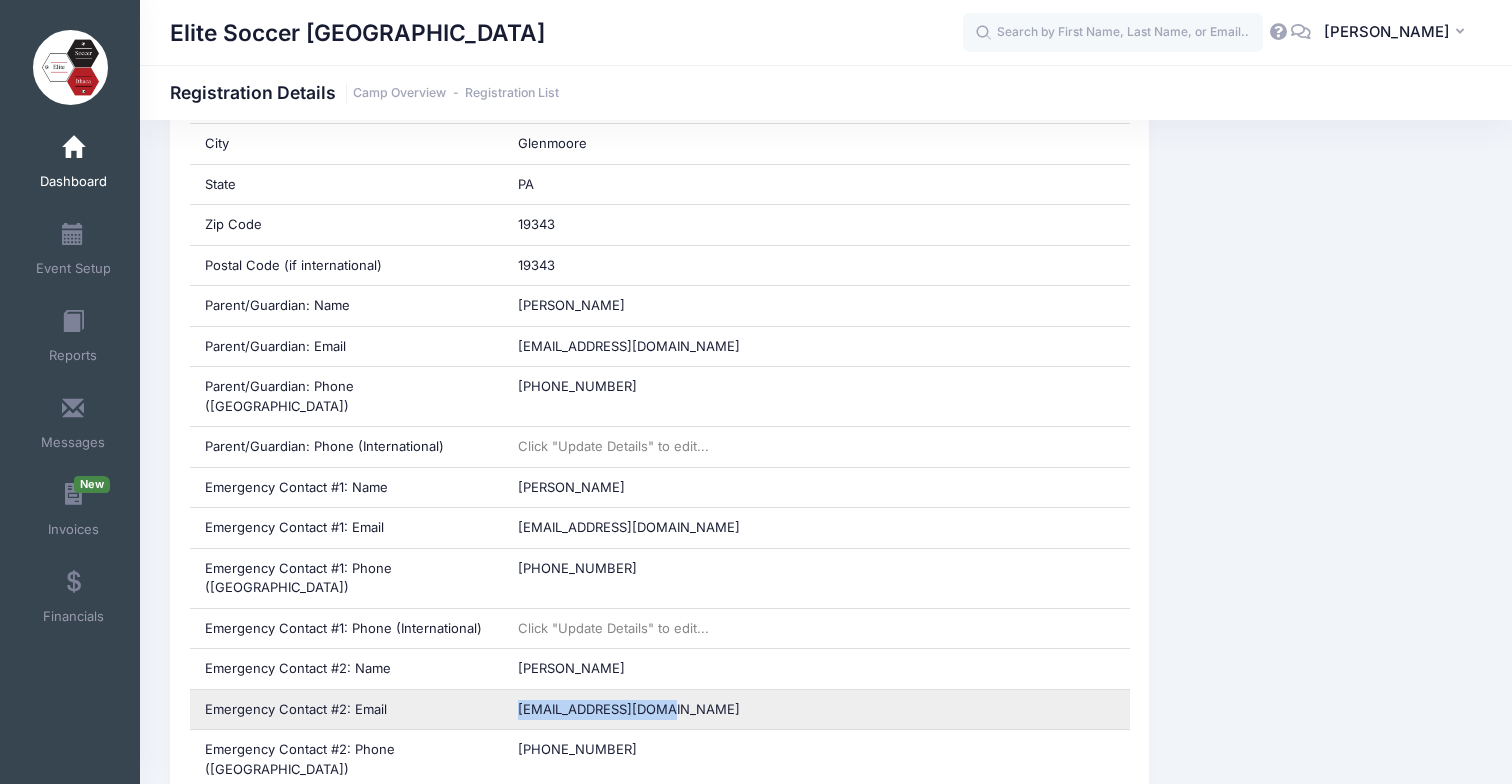 drag, startPoint x: 518, startPoint y: 670, endPoint x: 673, endPoint y: 668, distance: 155.01291 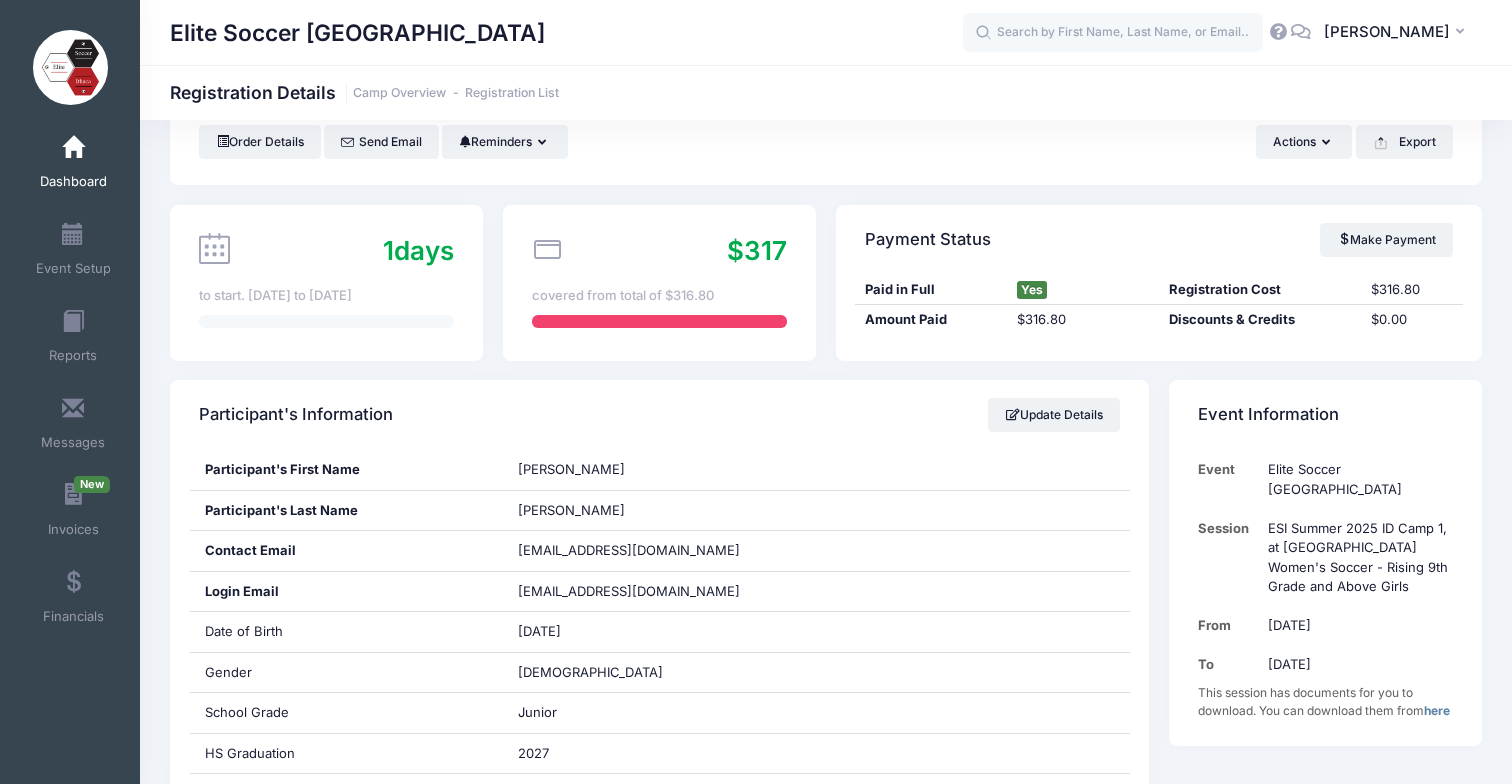scroll, scrollTop: 0, scrollLeft: 0, axis: both 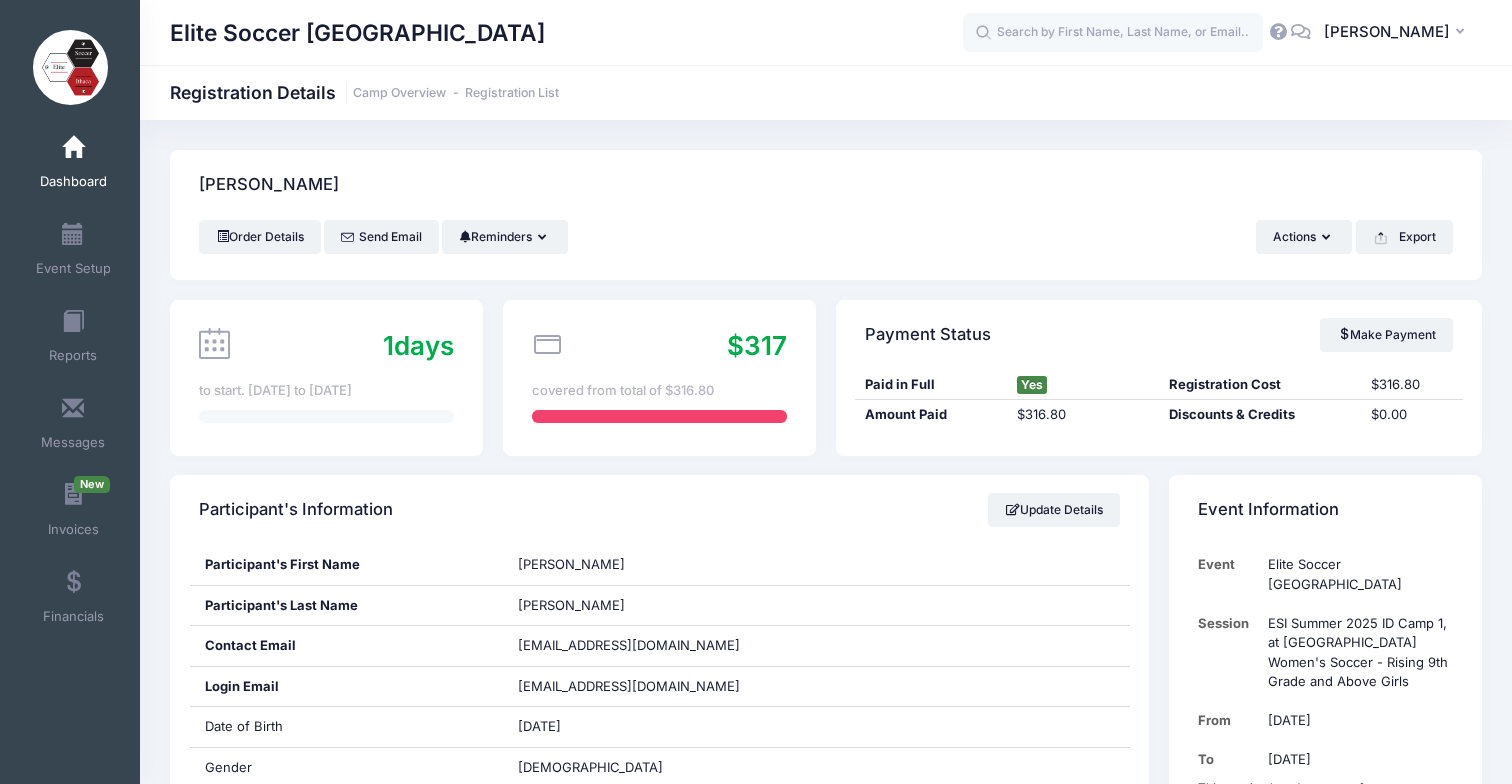 click at bounding box center [73, 148] 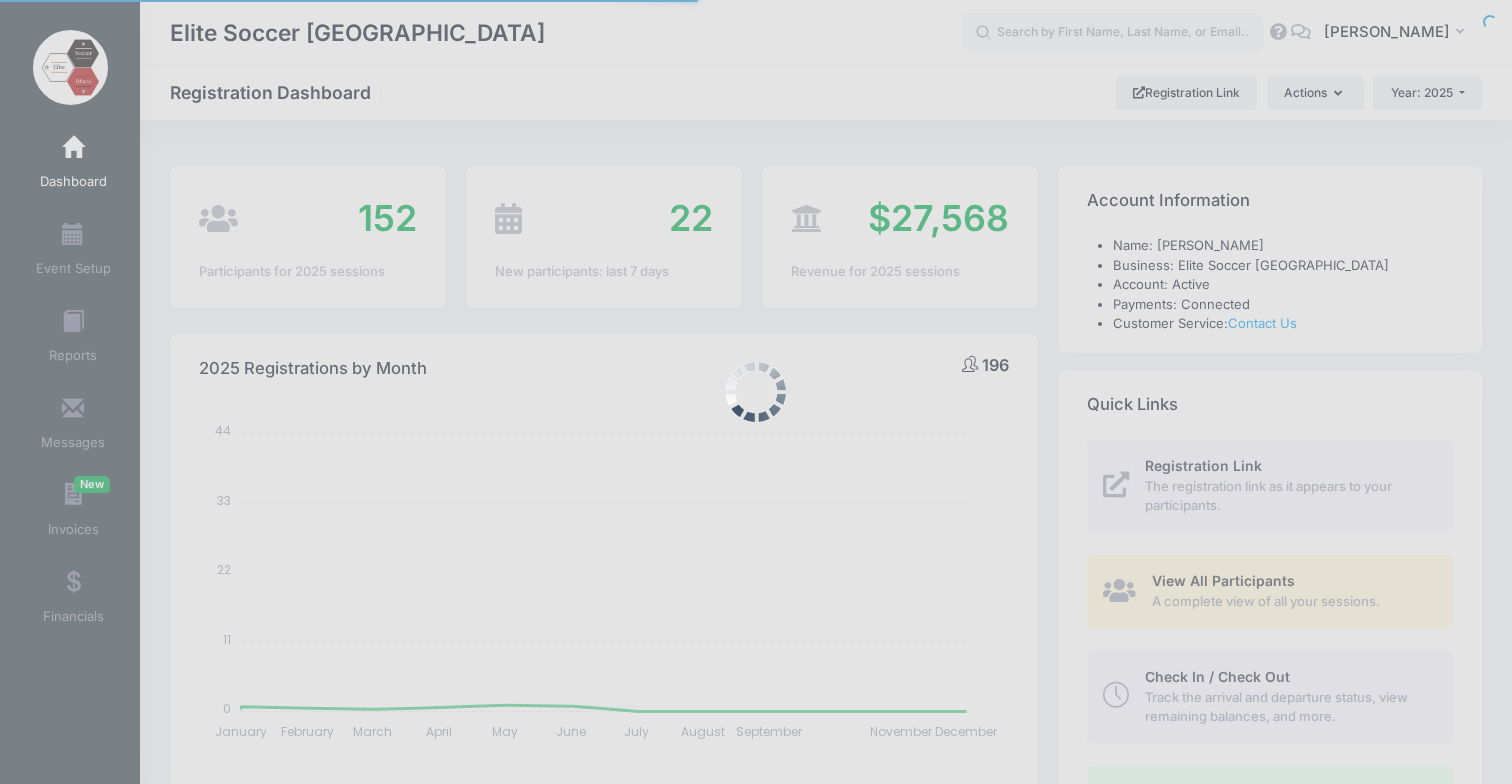 select 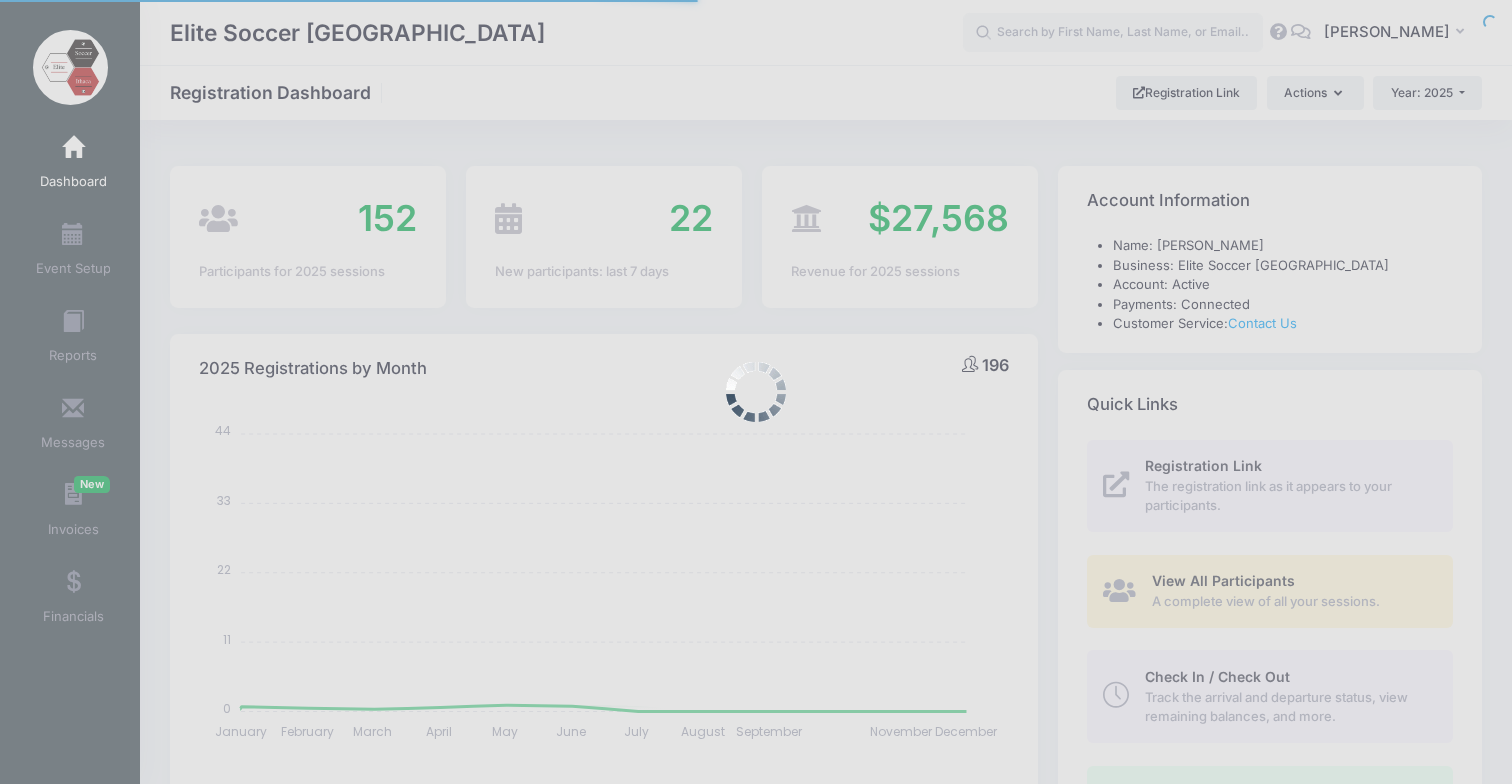 scroll, scrollTop: 0, scrollLeft: 0, axis: both 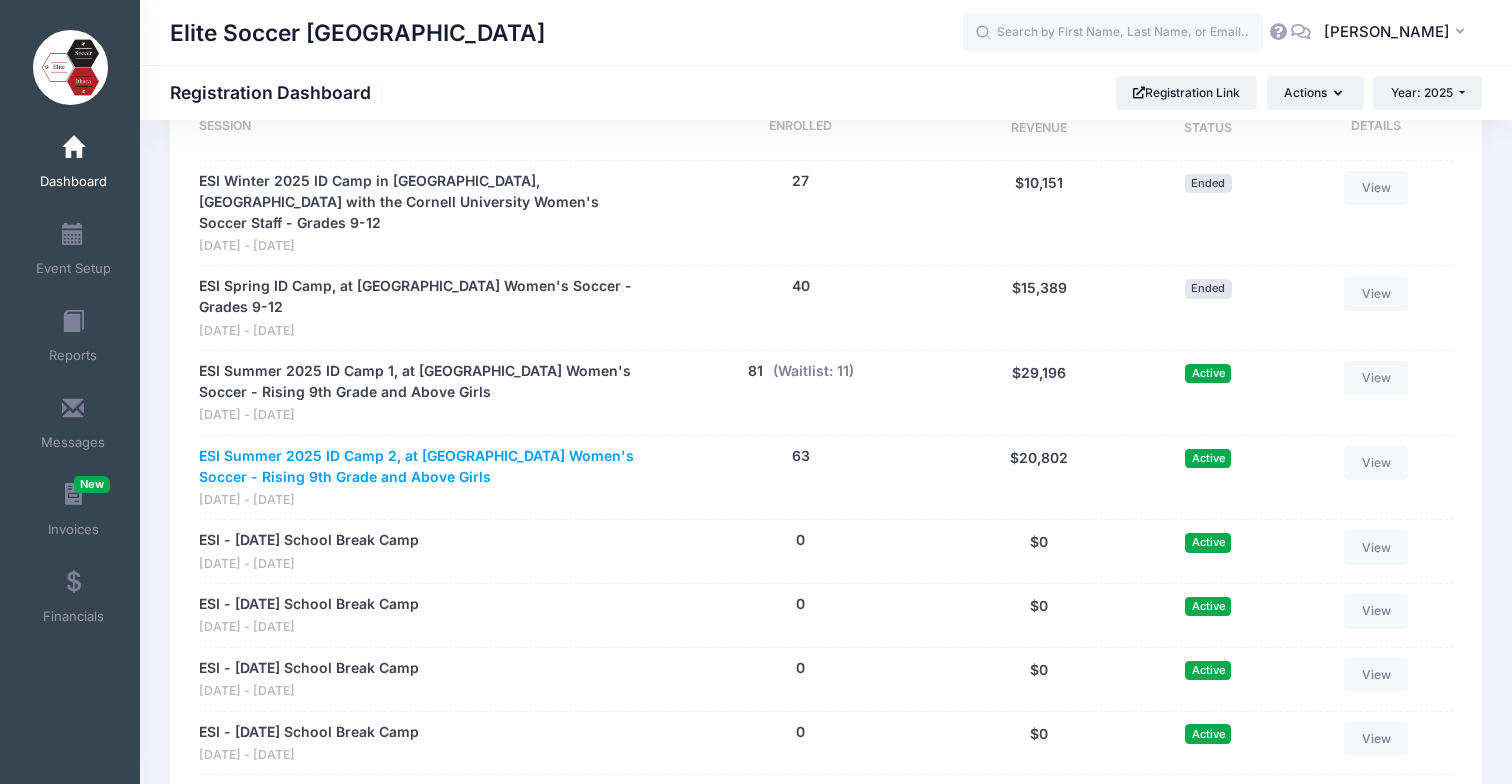 click on "ESI Summer 2025 ID Camp 2, at [GEOGRAPHIC_DATA] Women's Soccer - Rising 9th Grade and Above Girls" at bounding box center [420, 467] 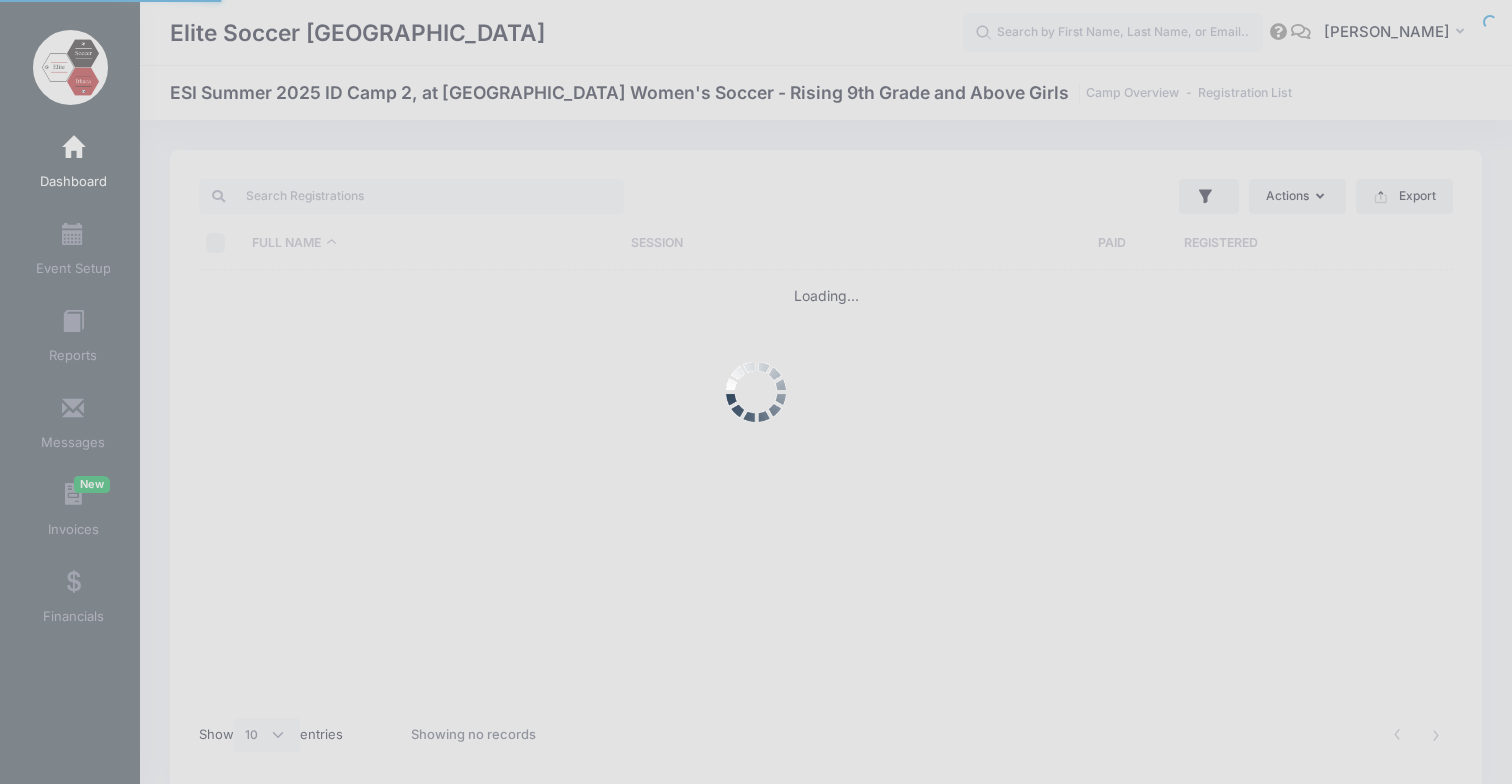 select on "10" 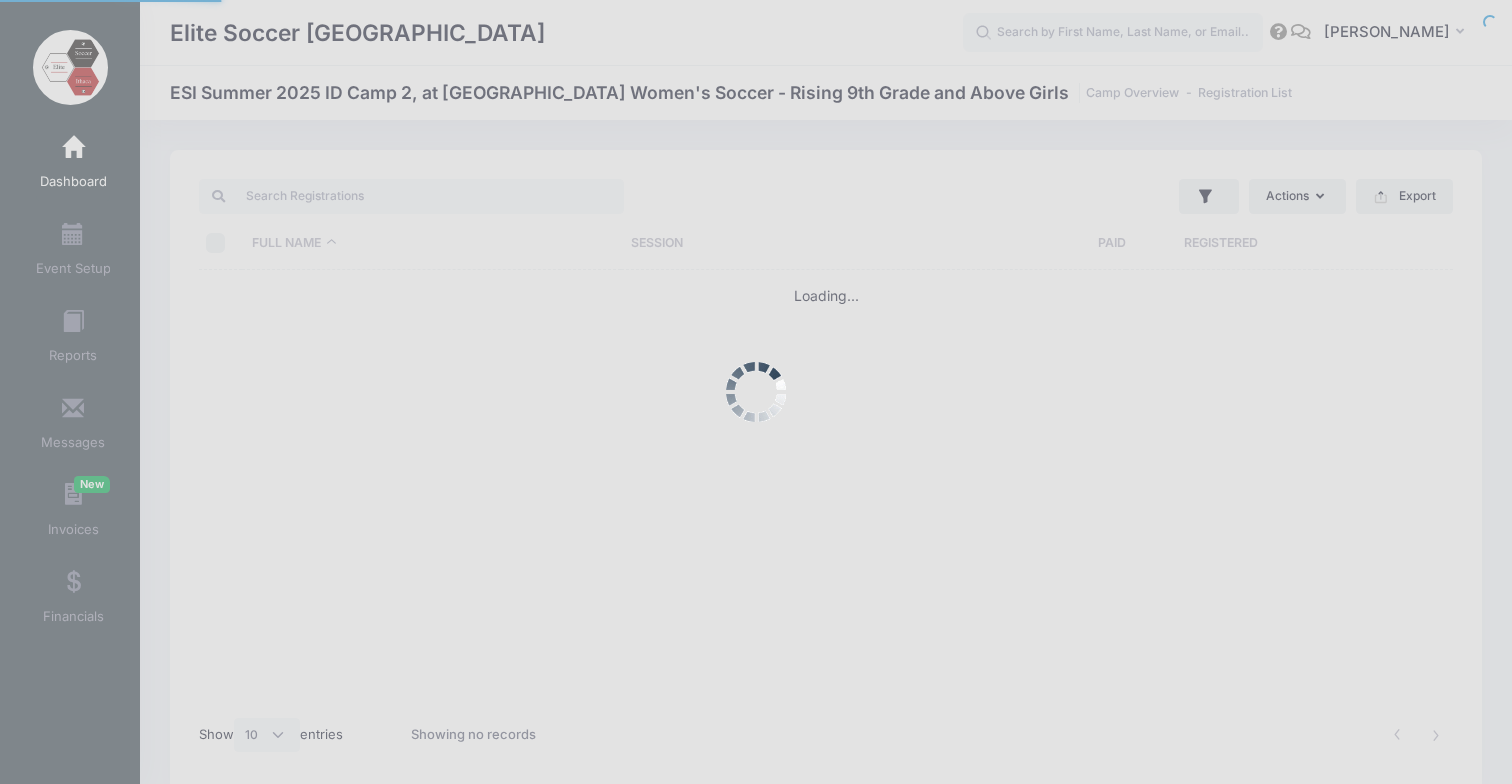 scroll, scrollTop: 0, scrollLeft: 0, axis: both 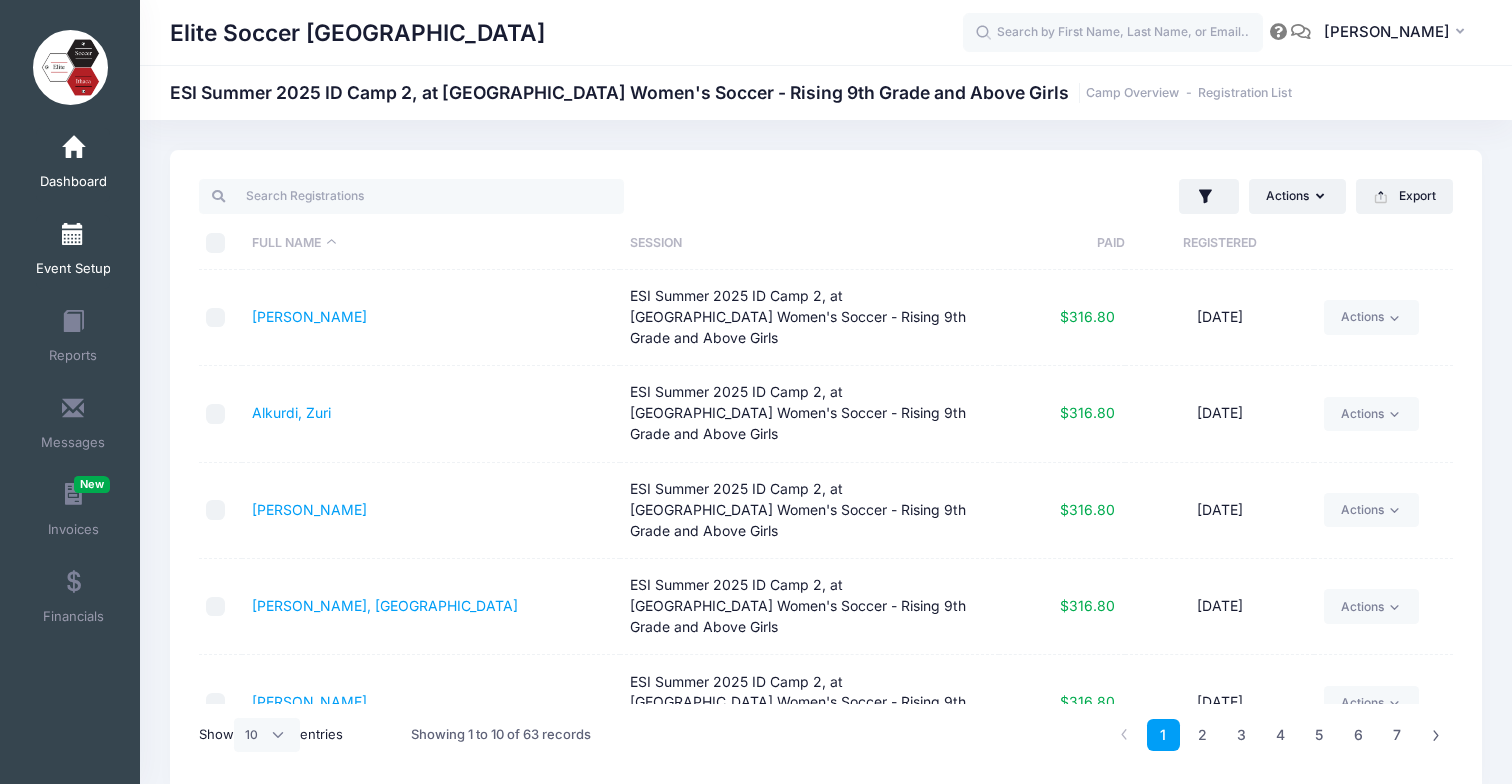click on "Event Setup" at bounding box center [73, 252] 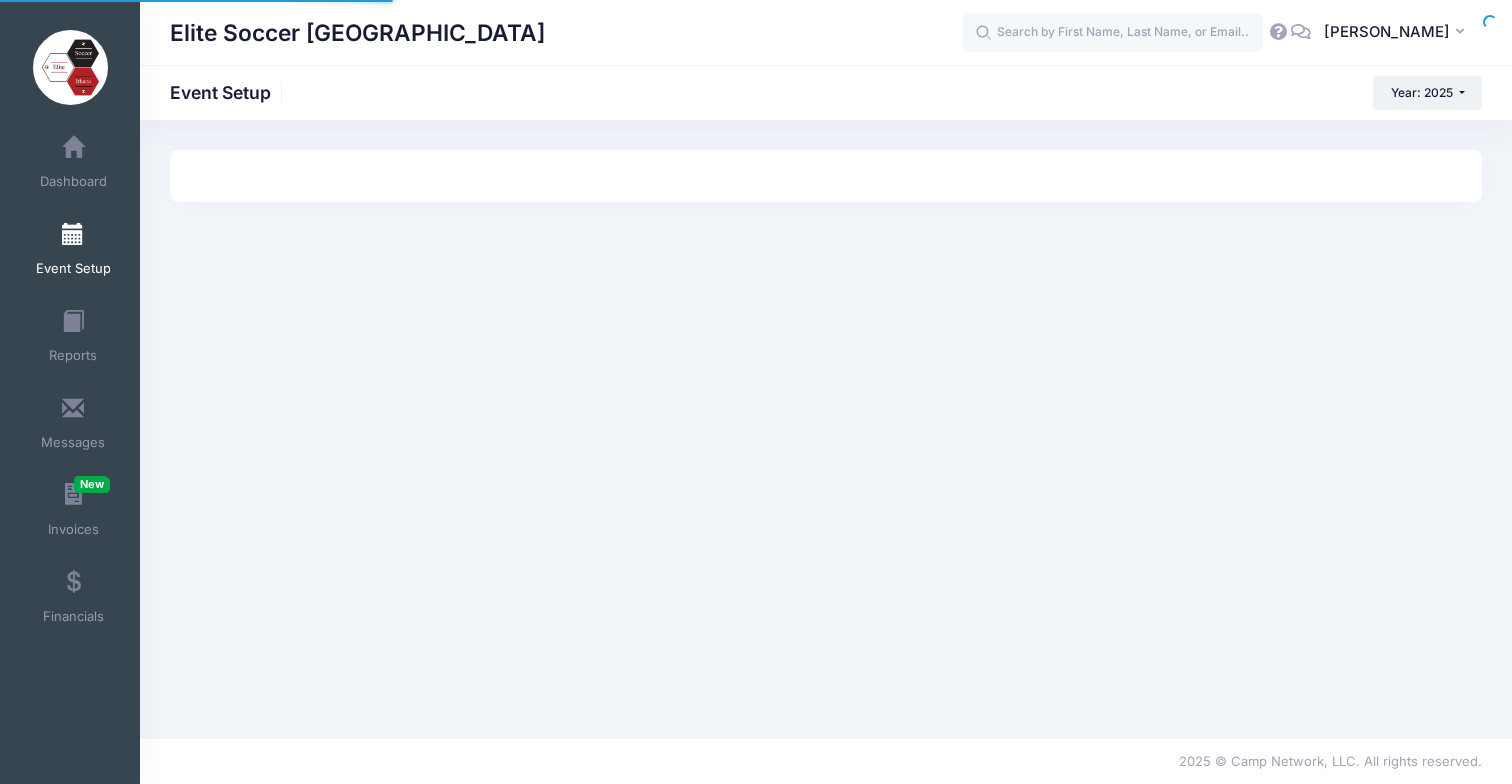 scroll, scrollTop: 0, scrollLeft: 0, axis: both 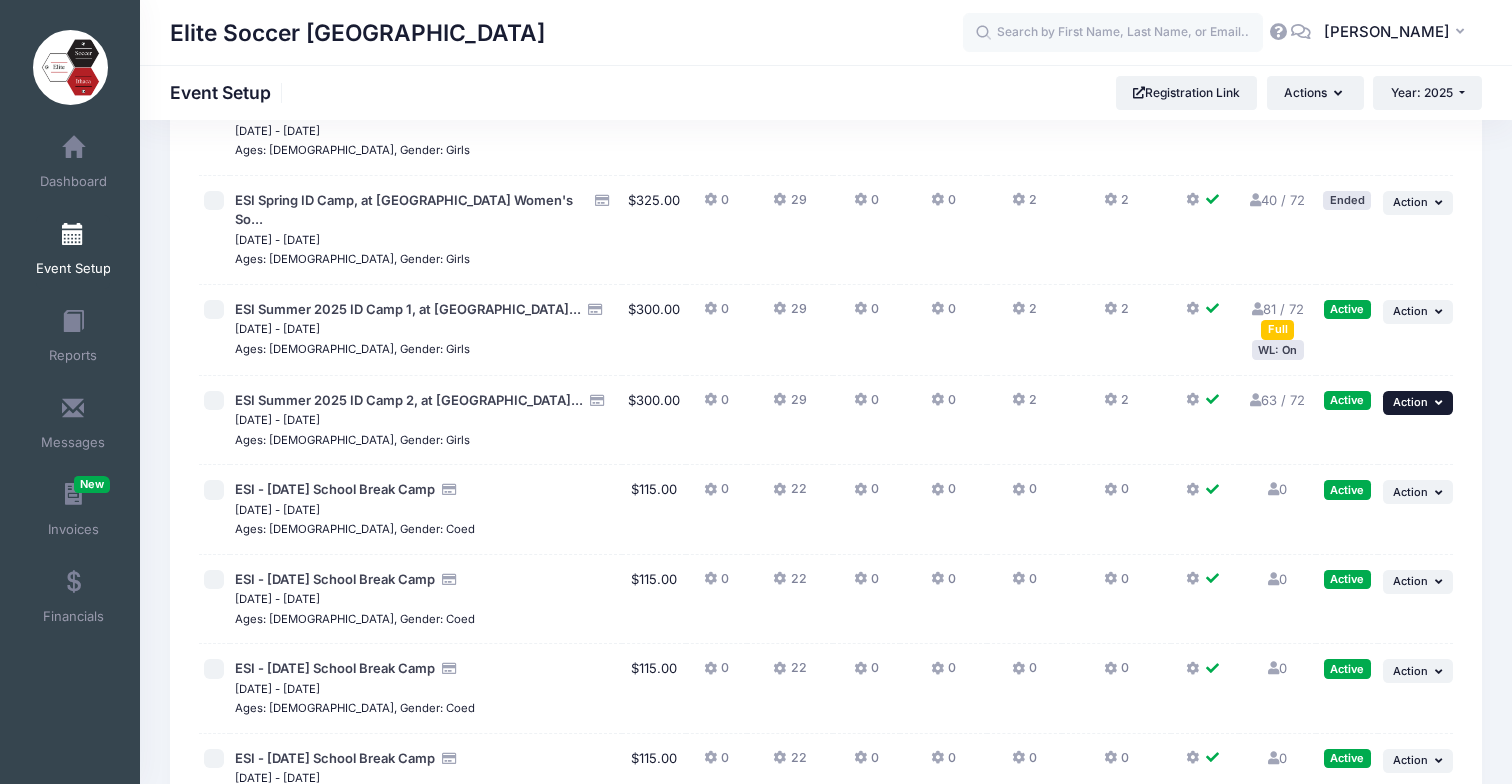 click at bounding box center [1441, 402] 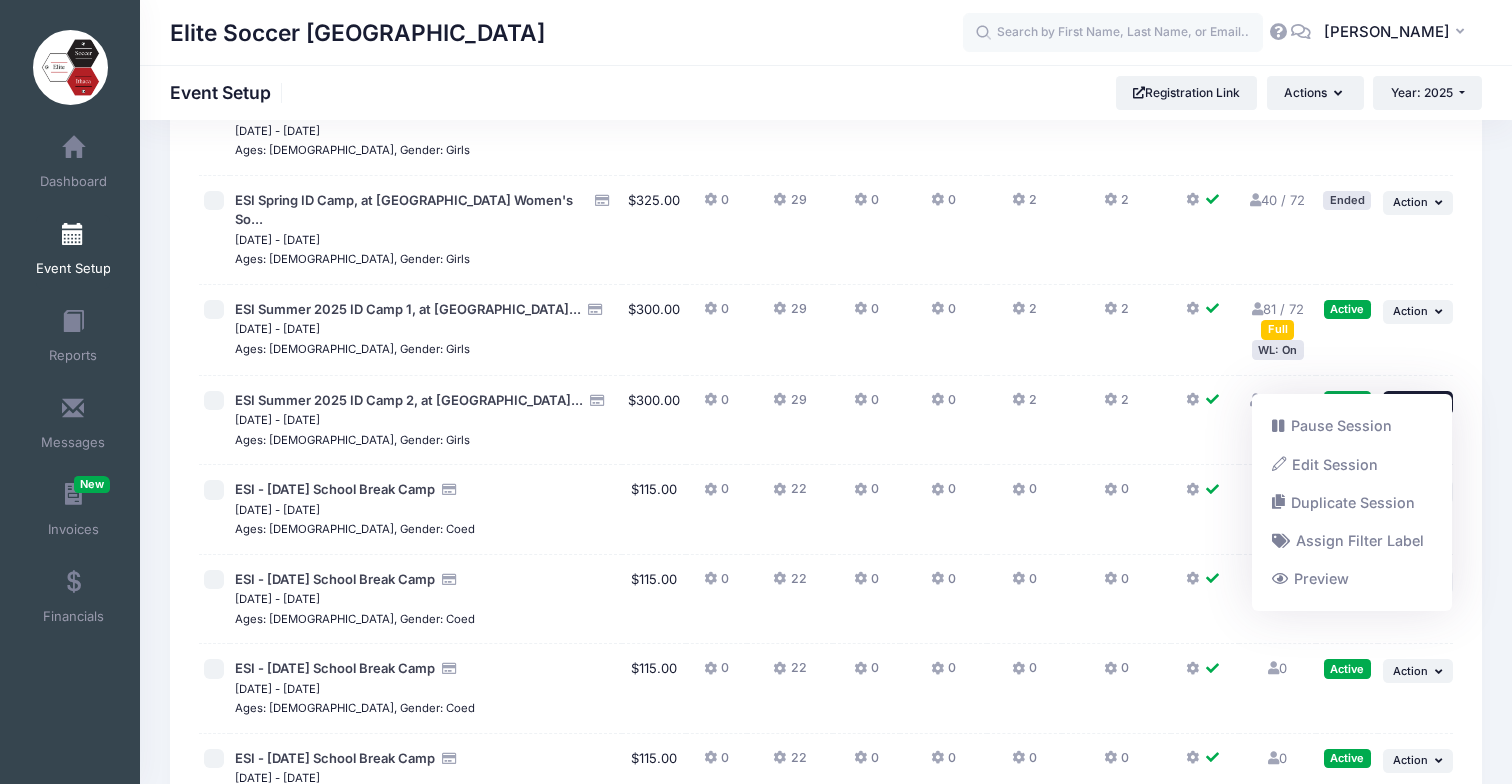 click on "2" at bounding box center (1116, 421) 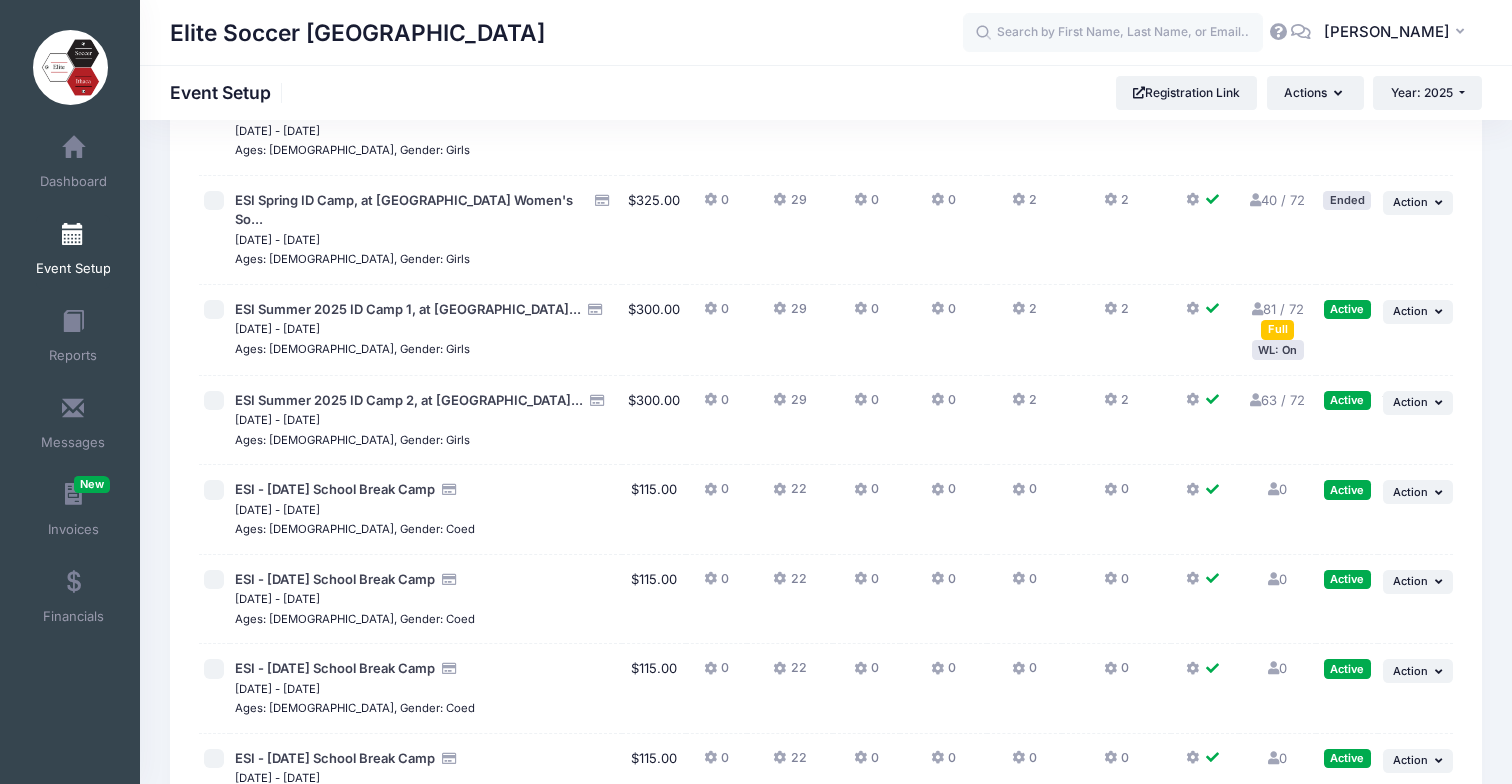 scroll, scrollTop: 0, scrollLeft: 0, axis: both 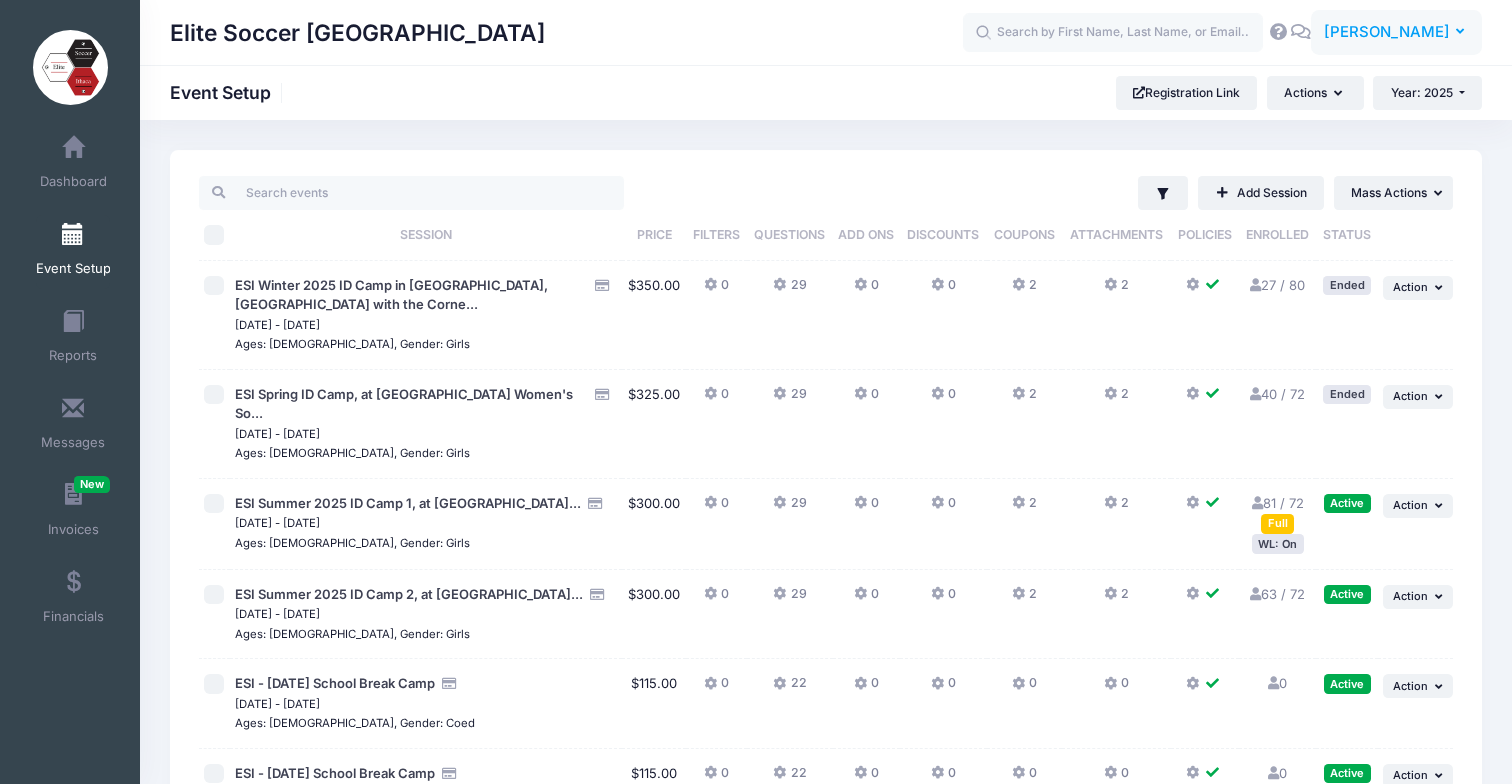 click on "RF [PERSON_NAME]" at bounding box center [1396, 33] 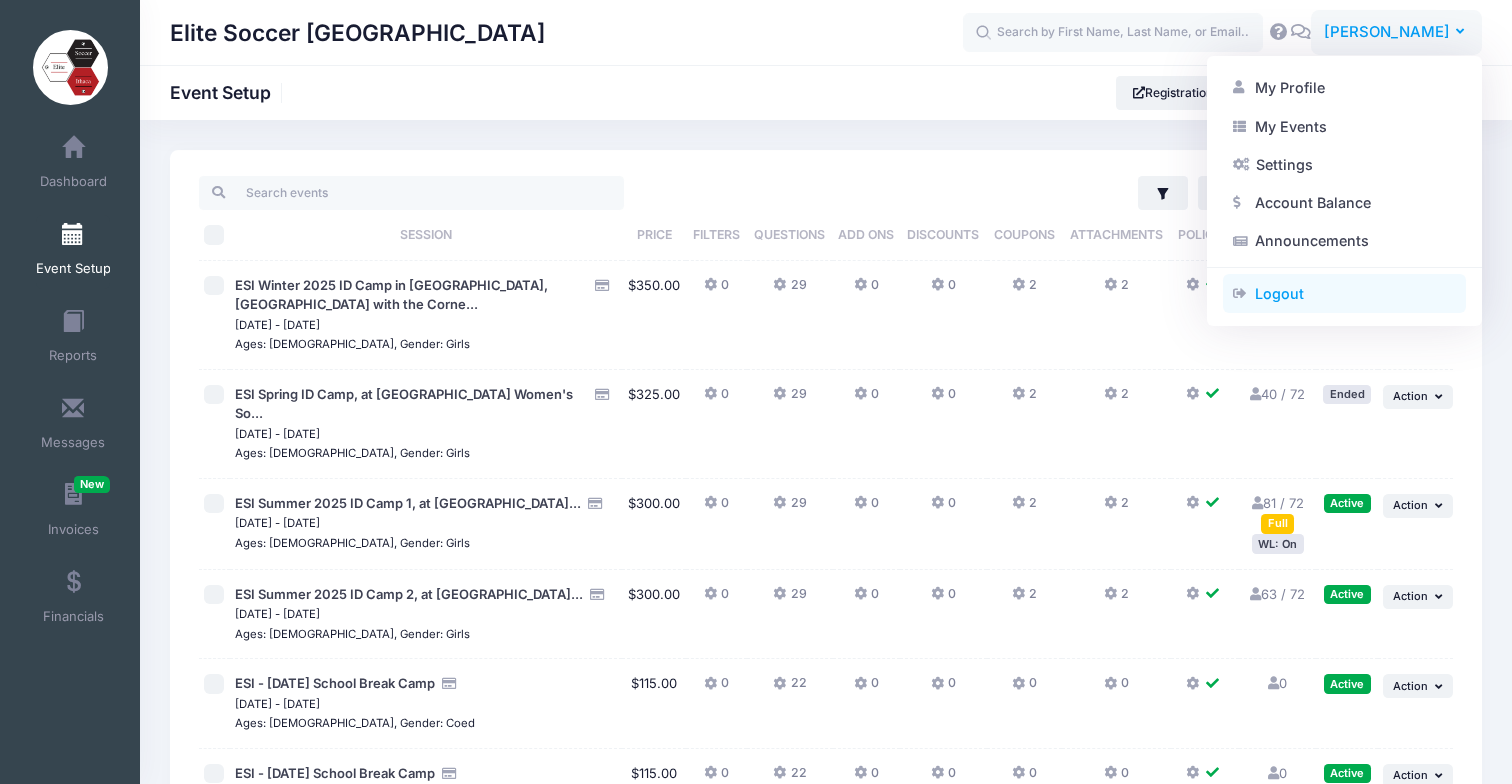 click on "Logout" at bounding box center (1344, 294) 